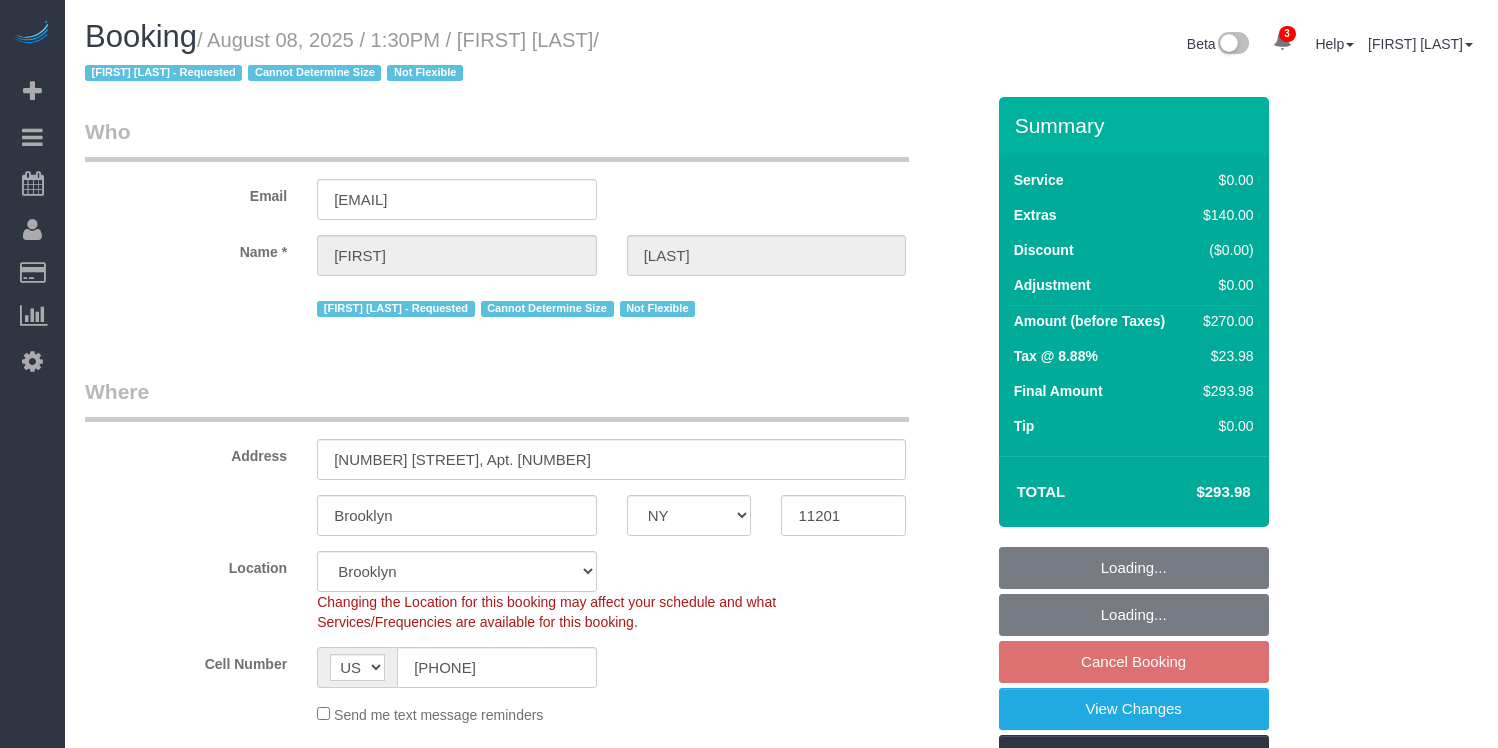 select on "NY" 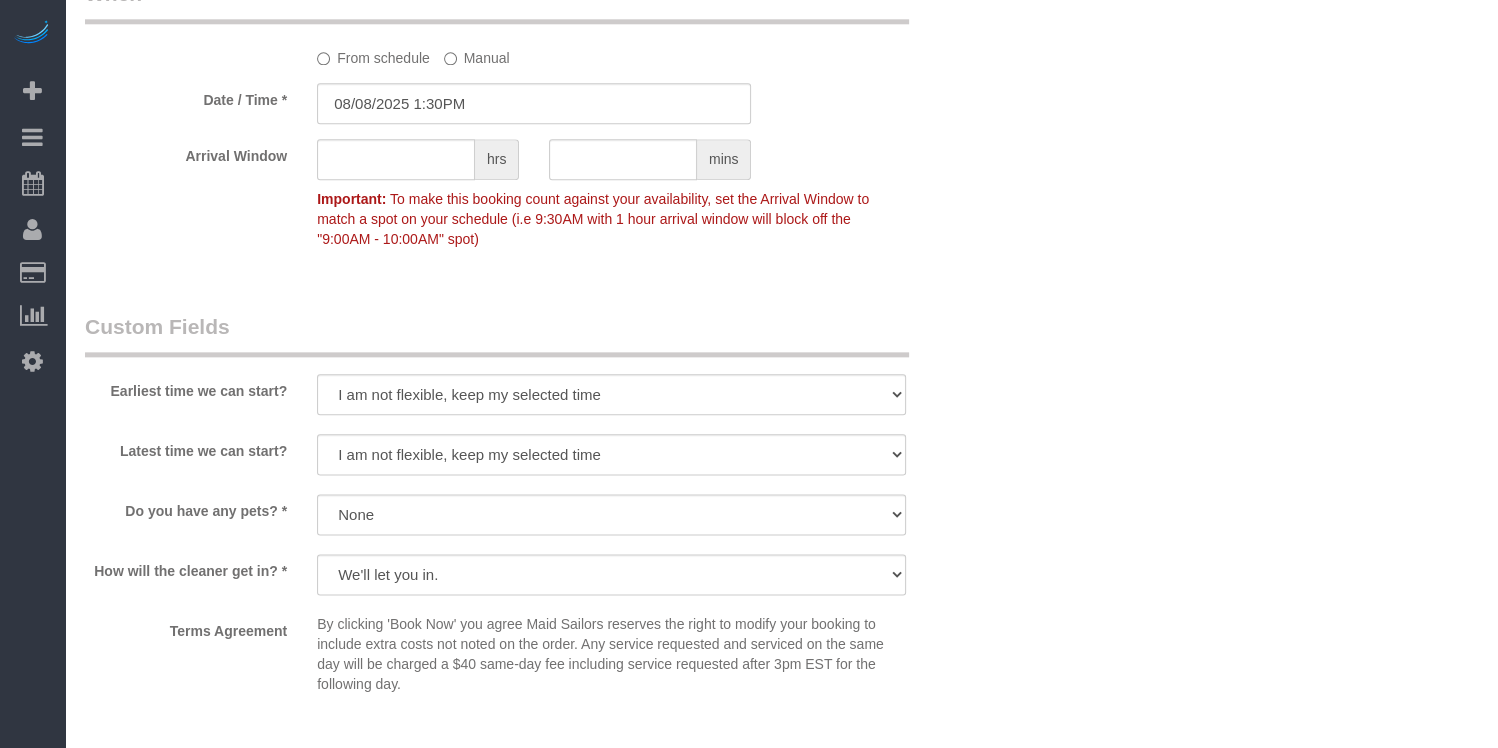 scroll, scrollTop: 2803, scrollLeft: 0, axis: vertical 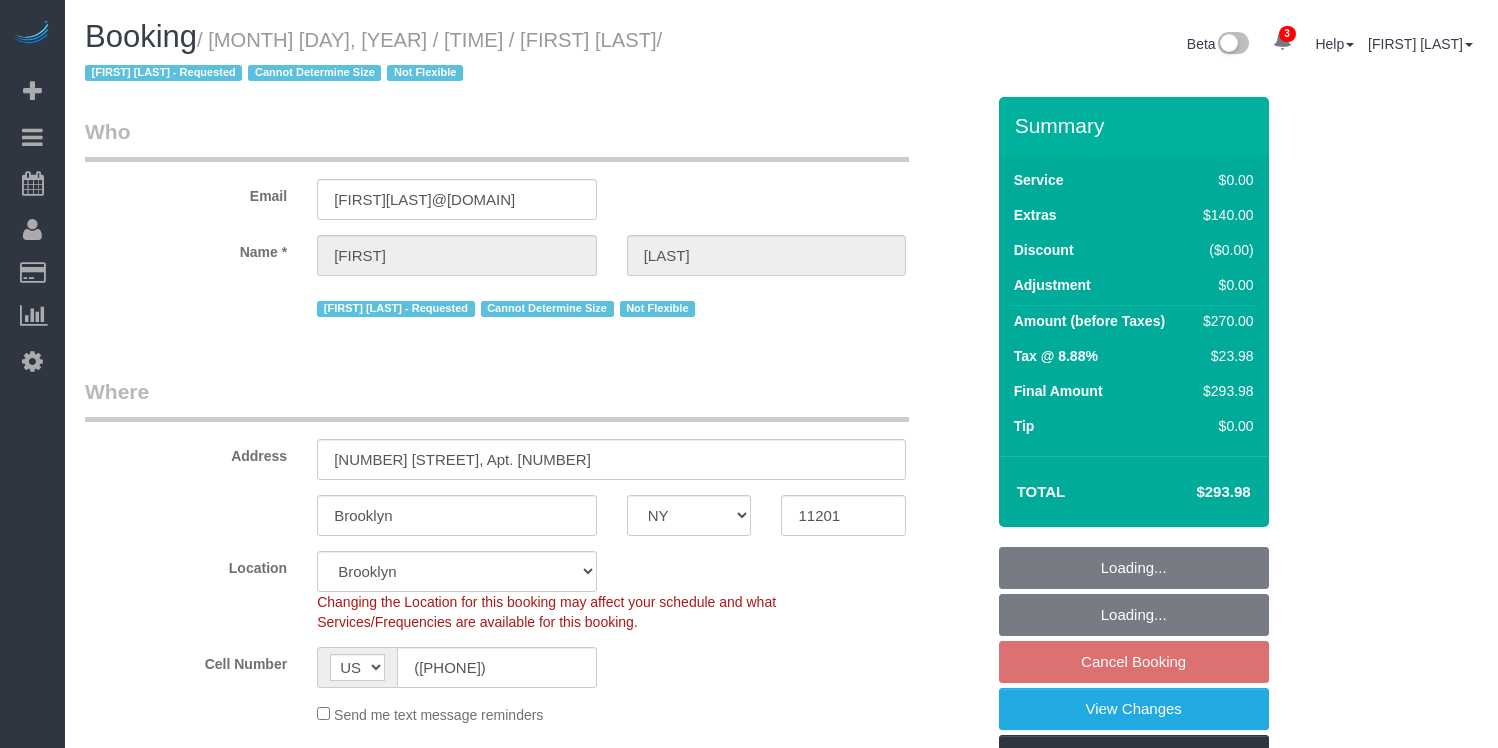 select on "NY" 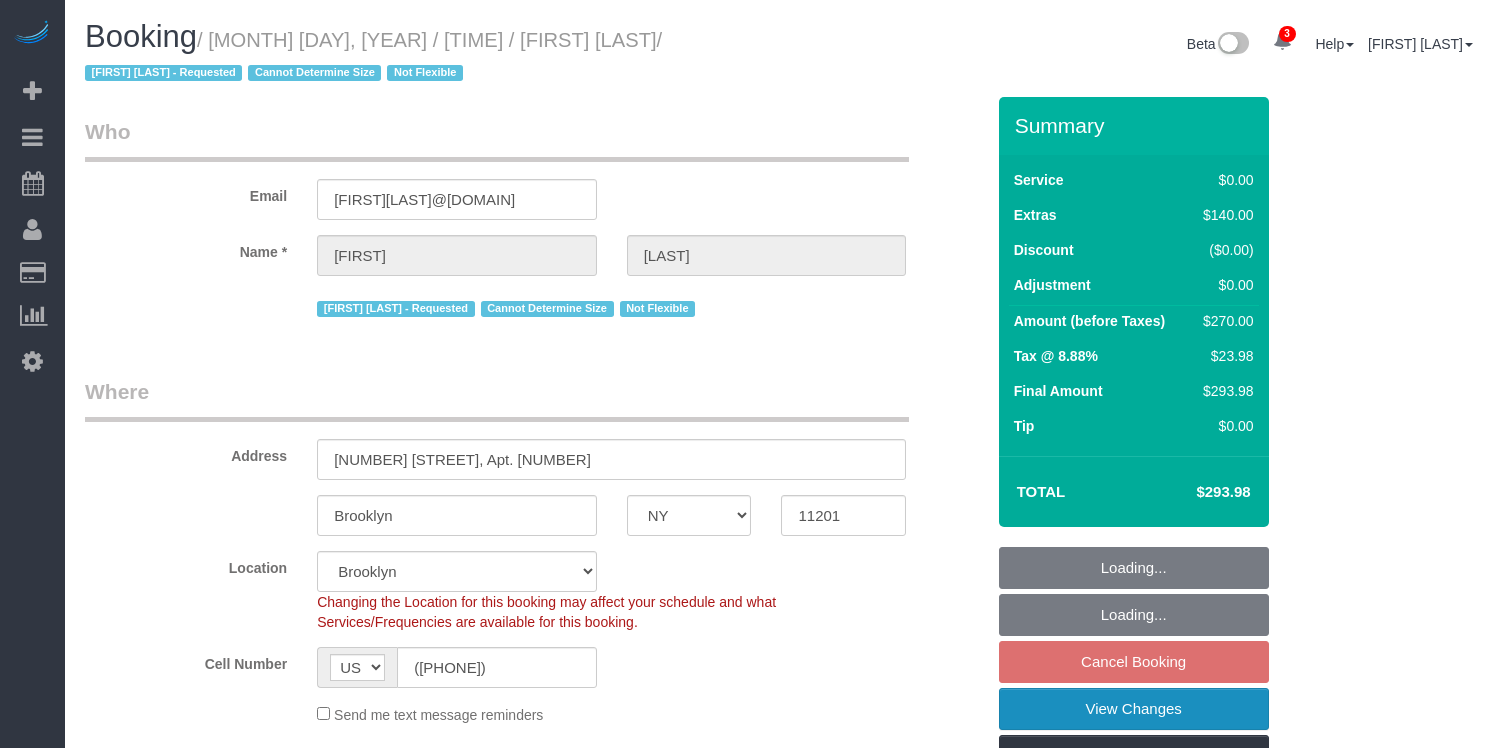 click on "View Changes" at bounding box center (1134, 709) 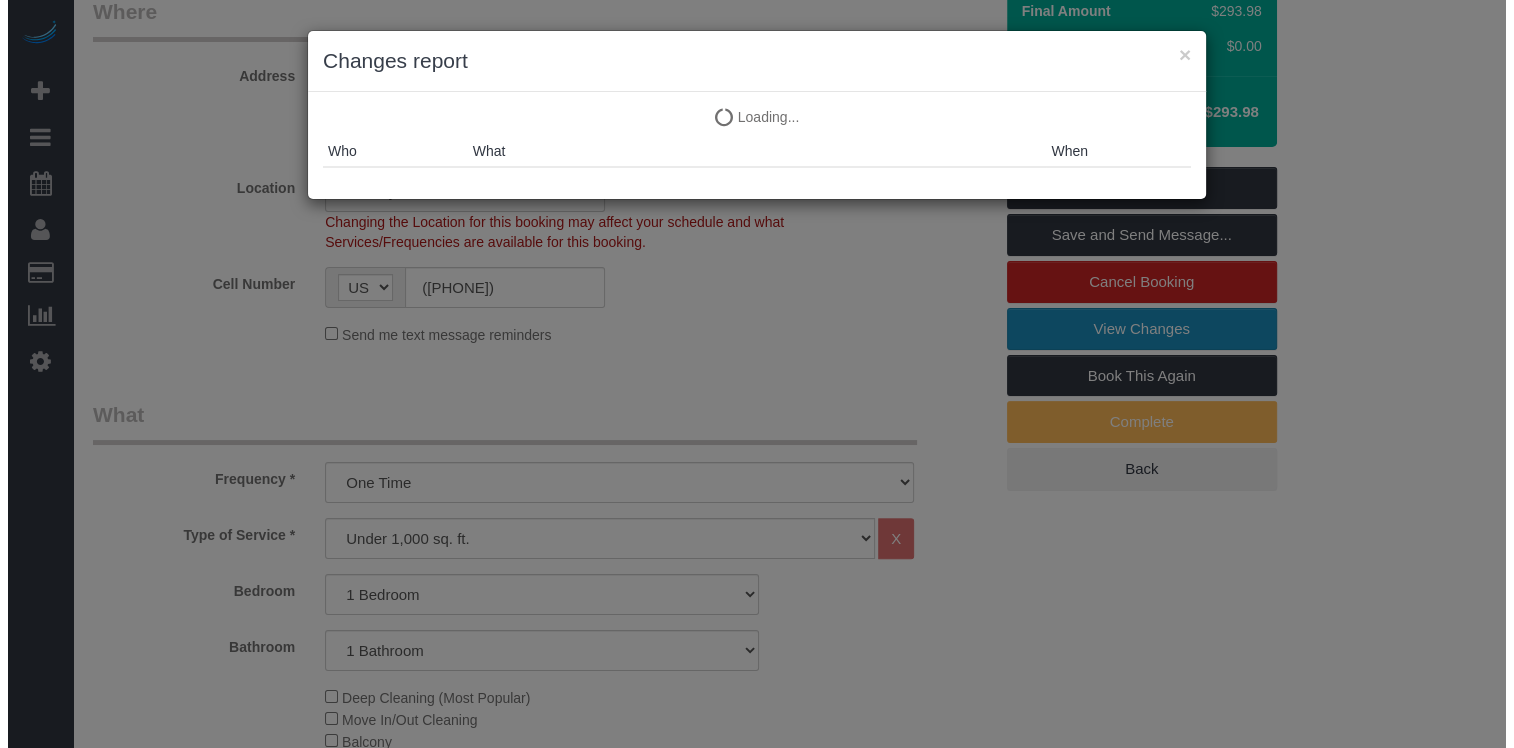 scroll, scrollTop: 380, scrollLeft: 0, axis: vertical 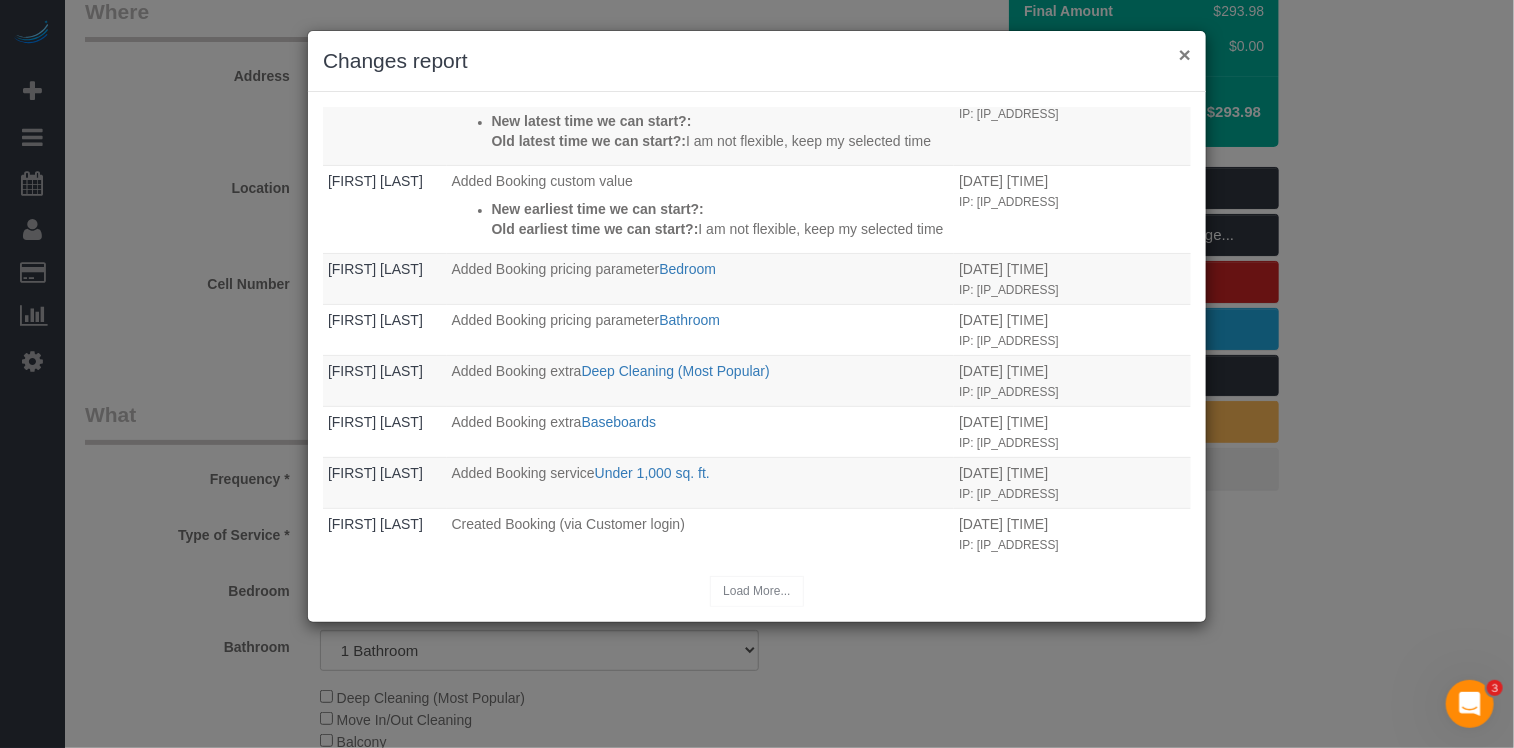 click on "×" at bounding box center (1185, 54) 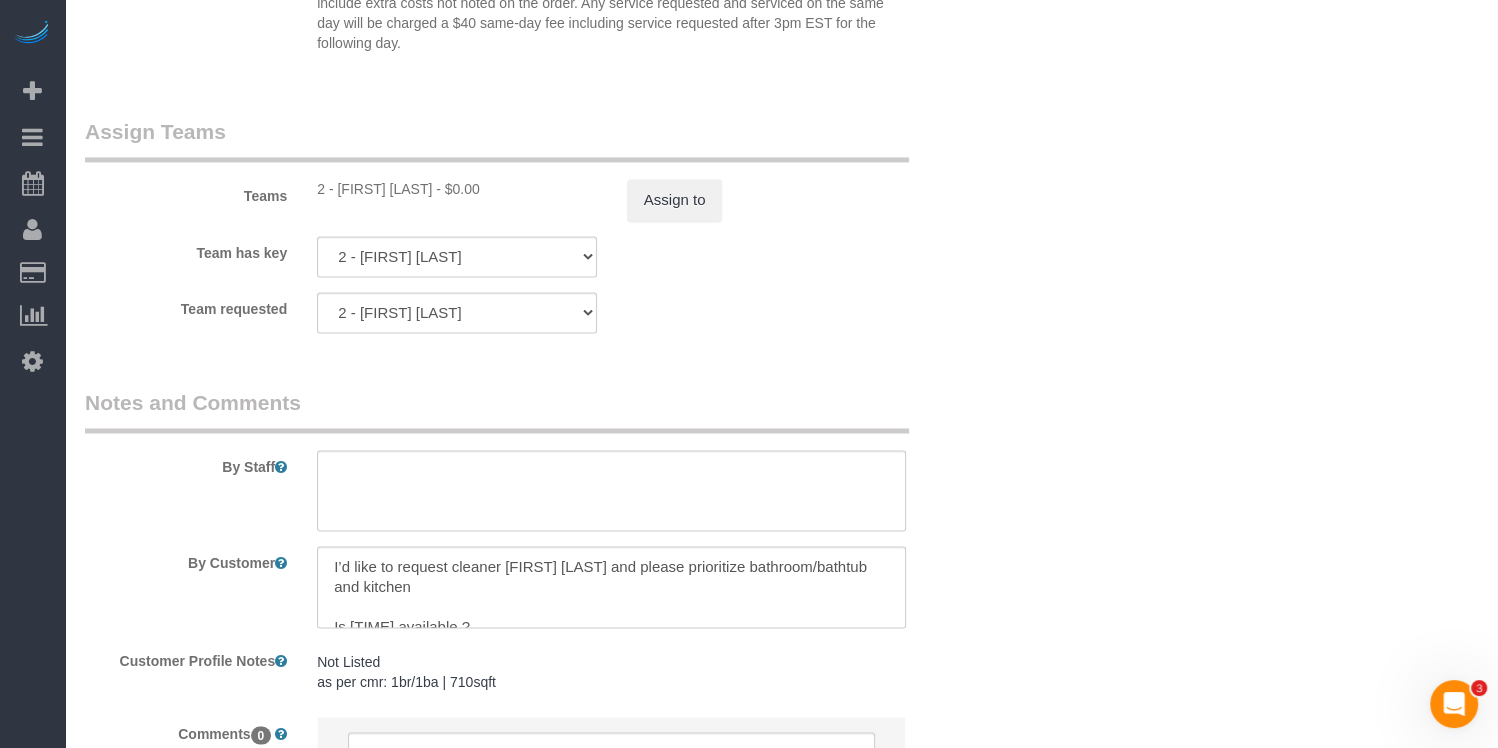 scroll, scrollTop: 2909, scrollLeft: 0, axis: vertical 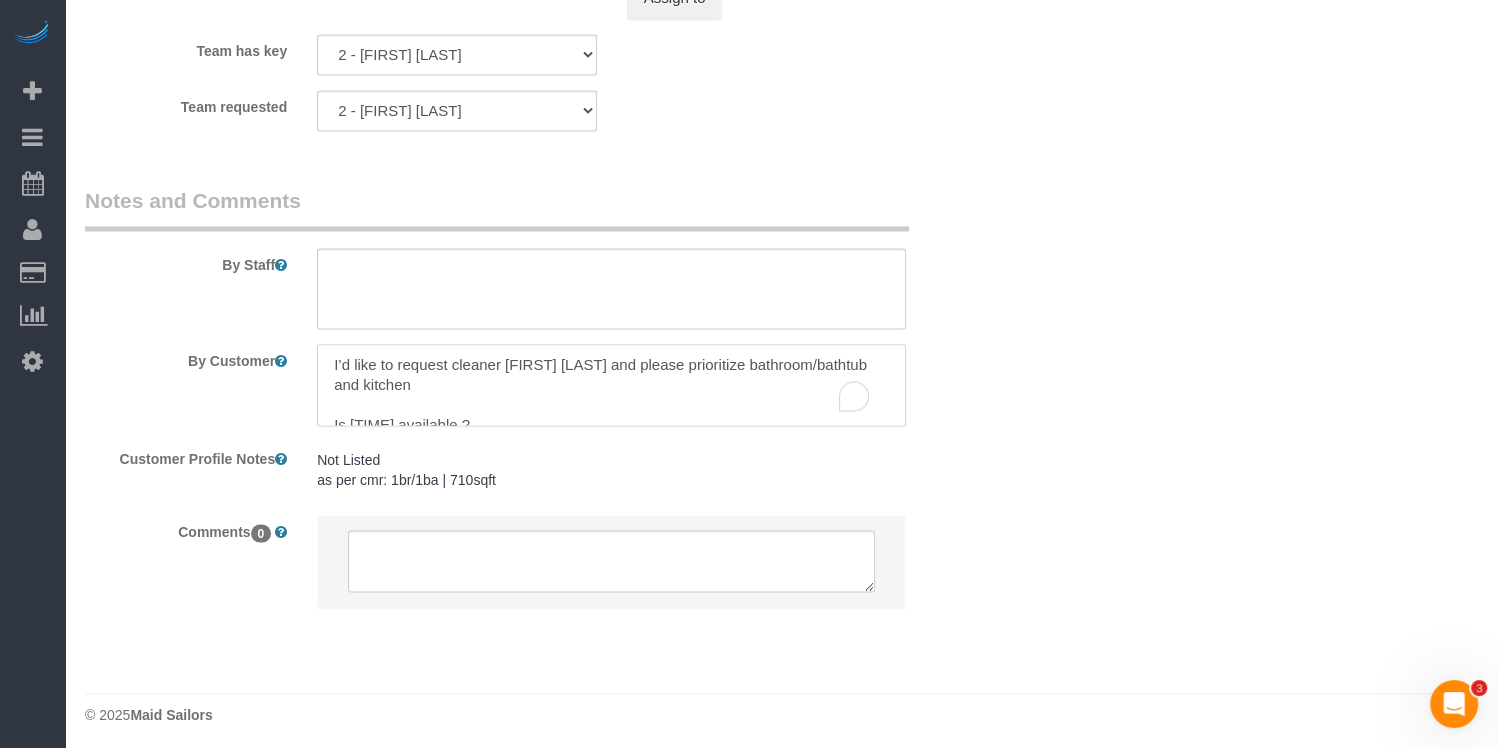 drag, startPoint x: 355, startPoint y: 353, endPoint x: 272, endPoint y: 333, distance: 85.37564 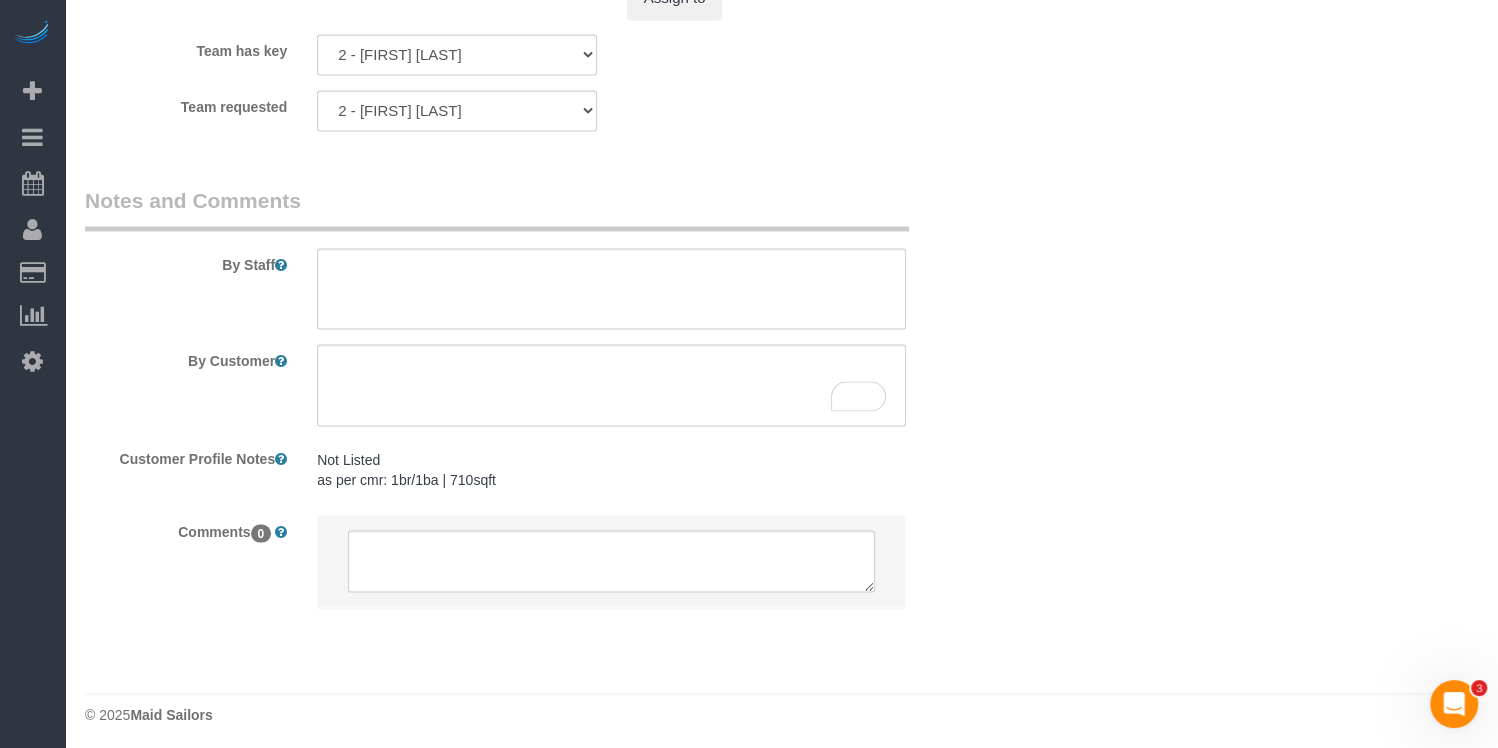 click on "Assign Teams
Teams
2 - Iman Smith - $0.00
Assign to
Team has key
2 - Iman Smith
000- Donna Mercado
000 - Partnerships
000 - TEAM JOB
0 - Abdoulaye Sow
0 - Andreina Carolina Manrique Lopez
0 - Benewende Marie Therese Kiema
0 - Chrisdarline Gedeus Cineas
0 - Clarens J. Louis
0 - Daphnee Thomas
0 - Guerline Piquant
0 - Hassanatou Diallo
0 - Leidy Toledo
0 - Mackenzy Delva
0 - Mariama Diallo
0 - Tiquan Tomlinson
1 - Adiza Bangna
1 - Amidatou Sebou
1 - Ana Lopez
1 - Assibi Ouro Akpo
1 - Berdina Philistin" at bounding box center (534, 30) 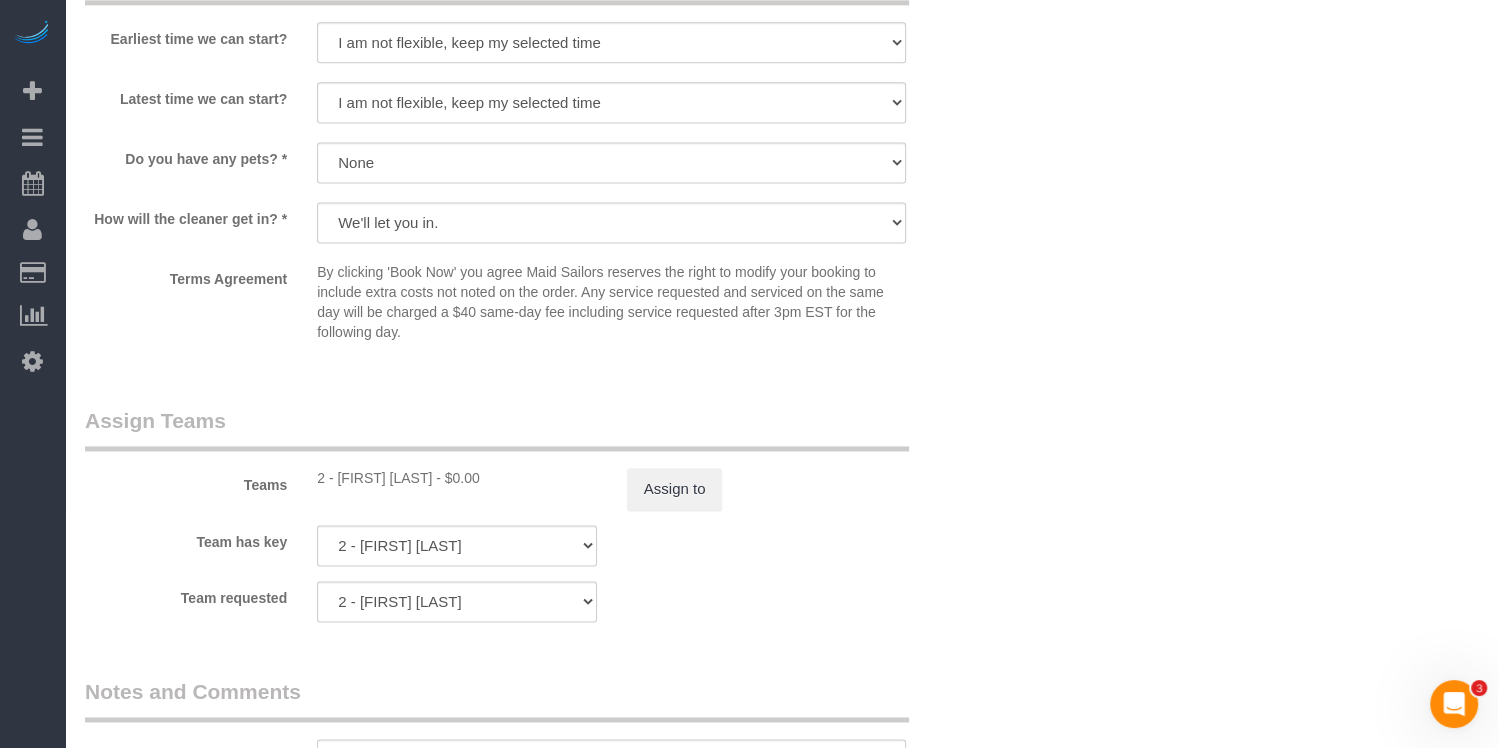 scroll, scrollTop: 2817, scrollLeft: 0, axis: vertical 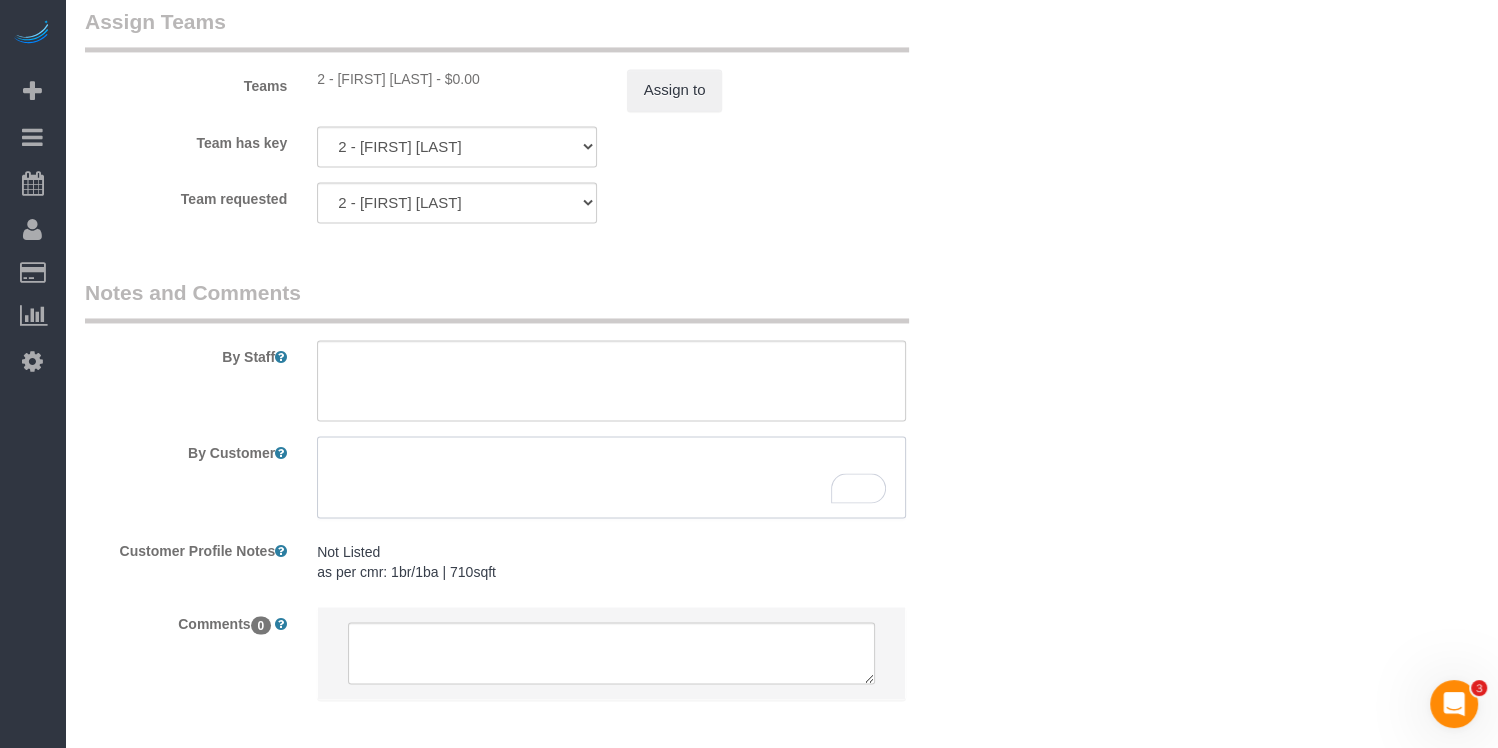 click at bounding box center [611, 477] 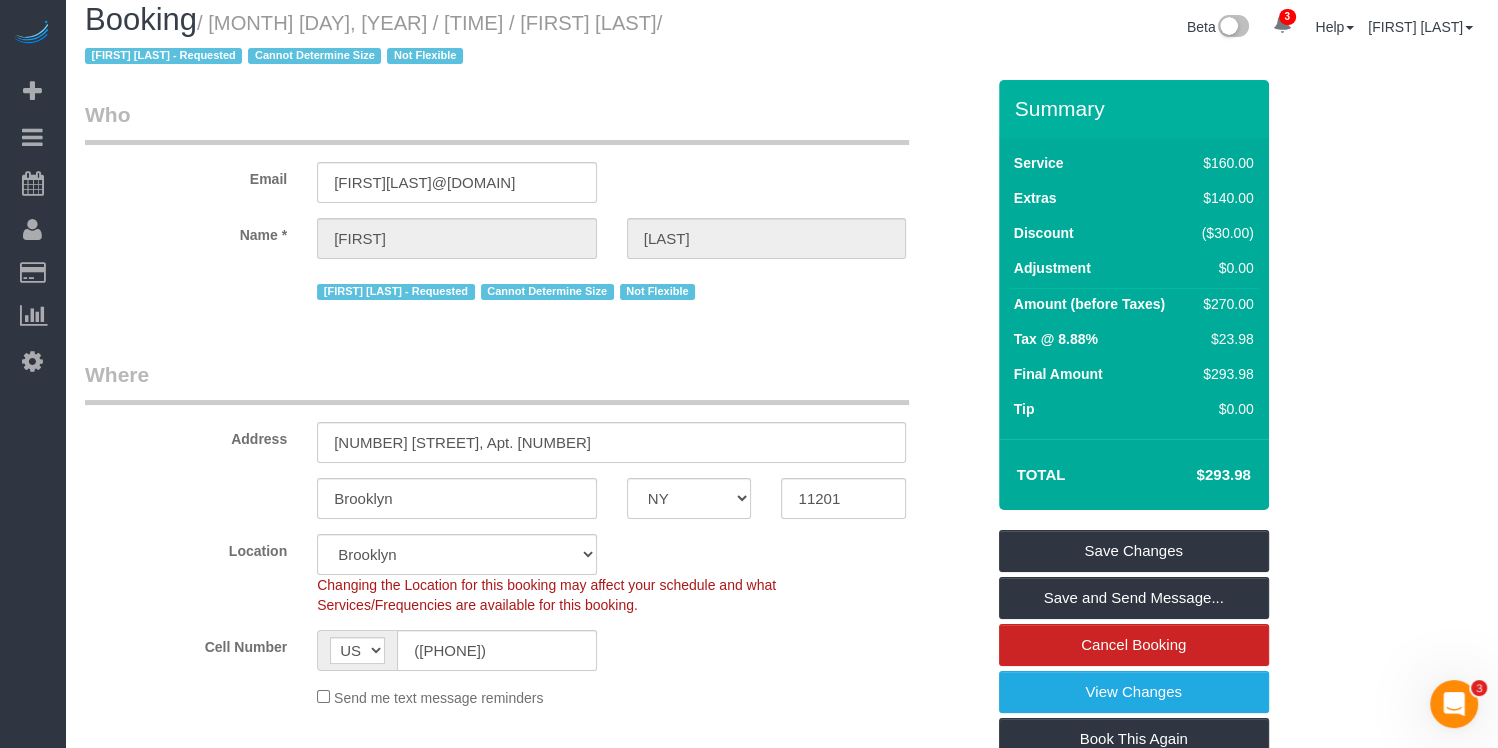 scroll, scrollTop: 0, scrollLeft: 0, axis: both 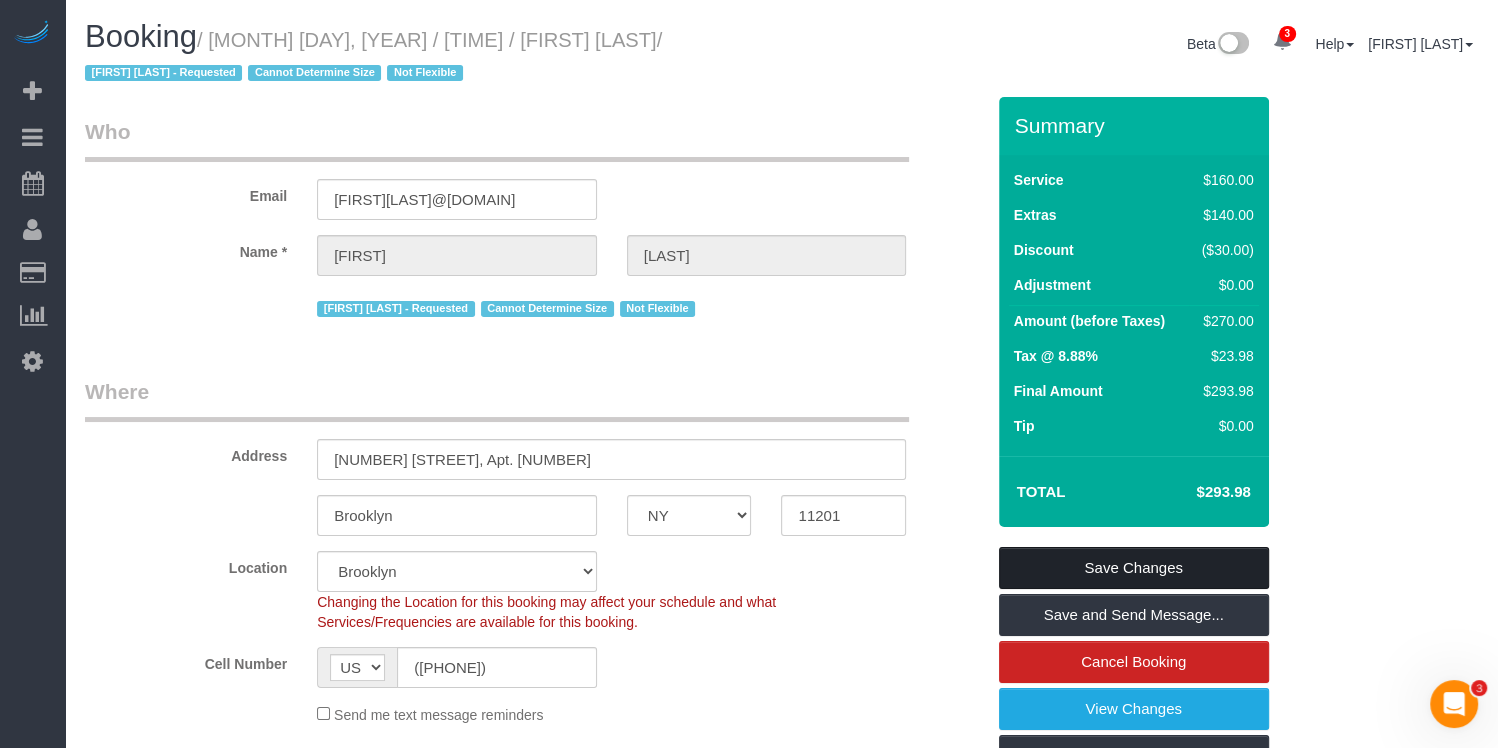 type on "1:30pm preferred time" 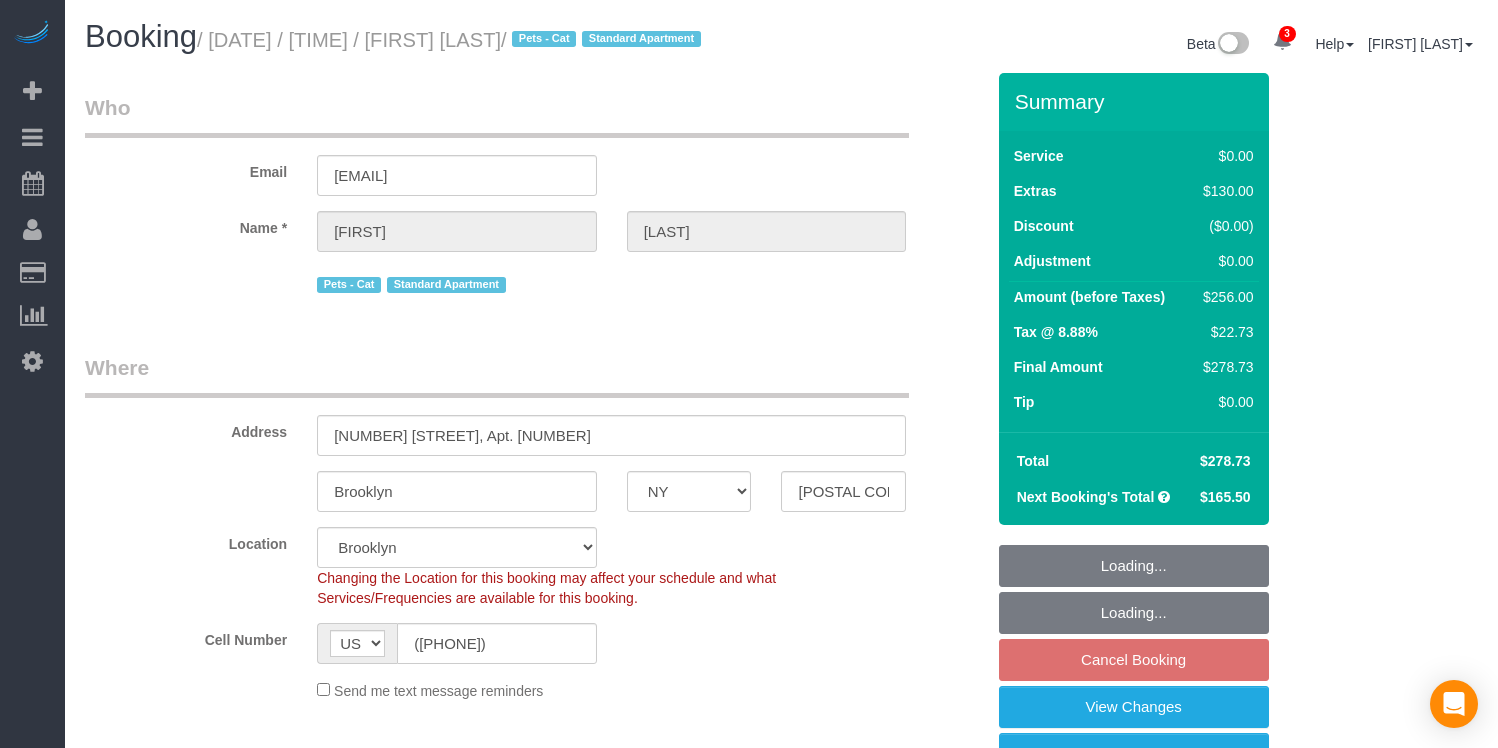 select on "NY" 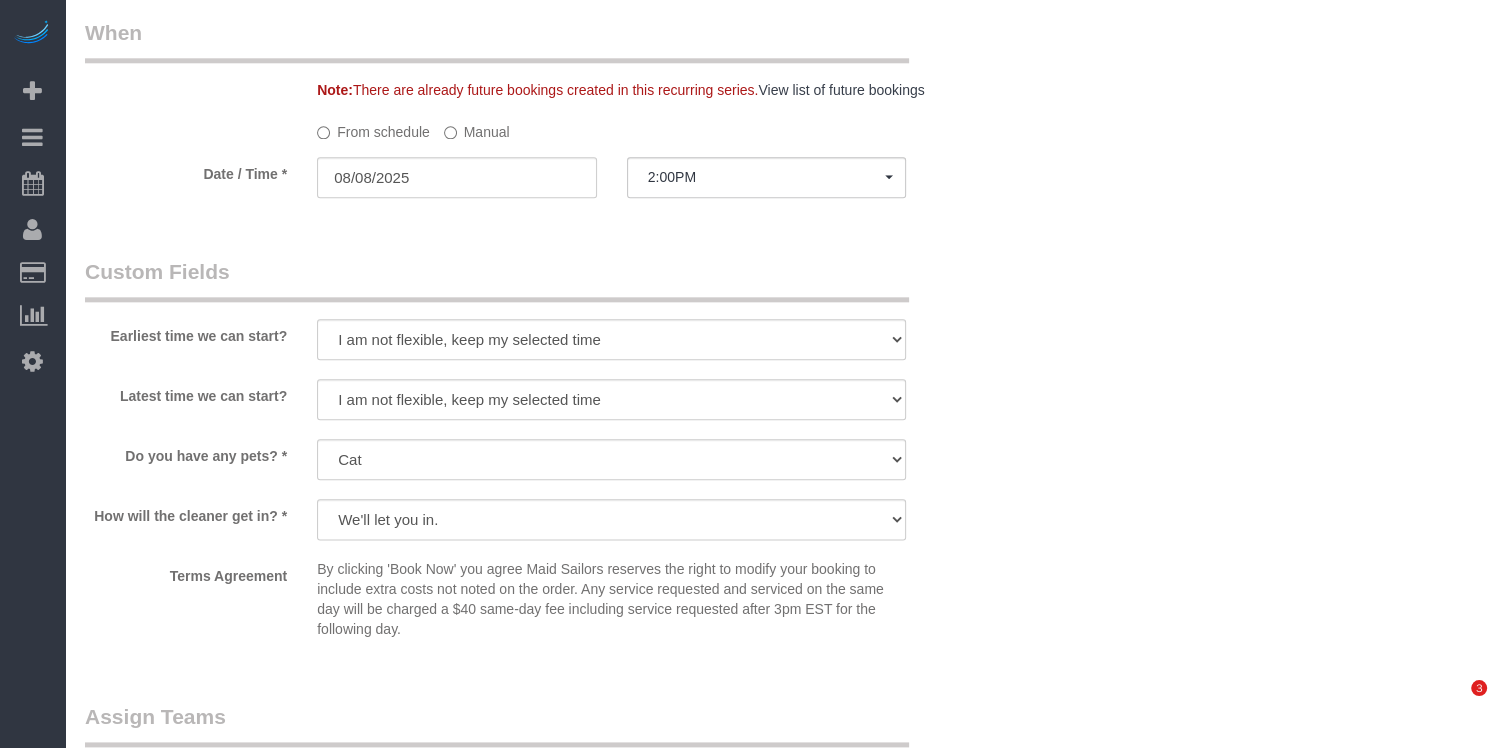 scroll, scrollTop: 2026, scrollLeft: 0, axis: vertical 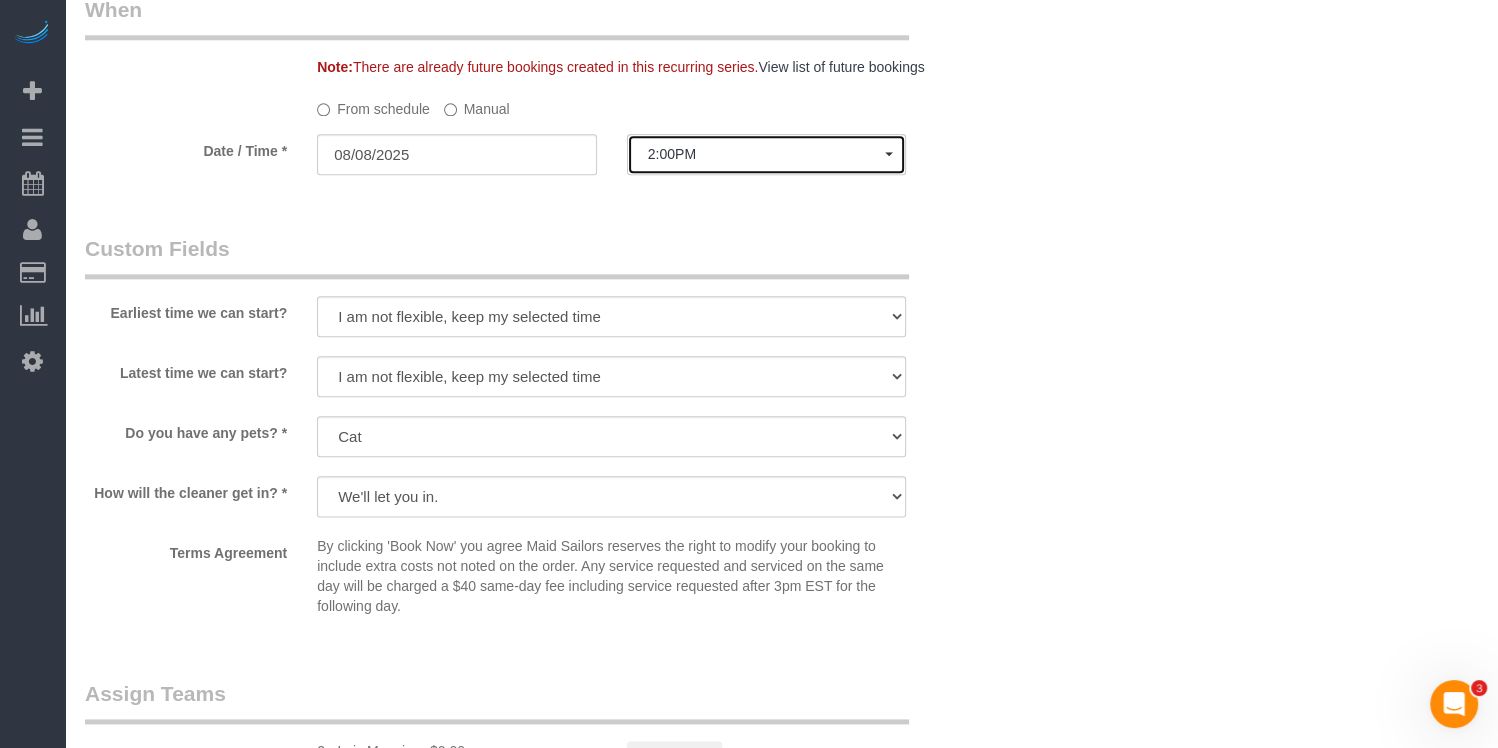 click on "2:00PM" 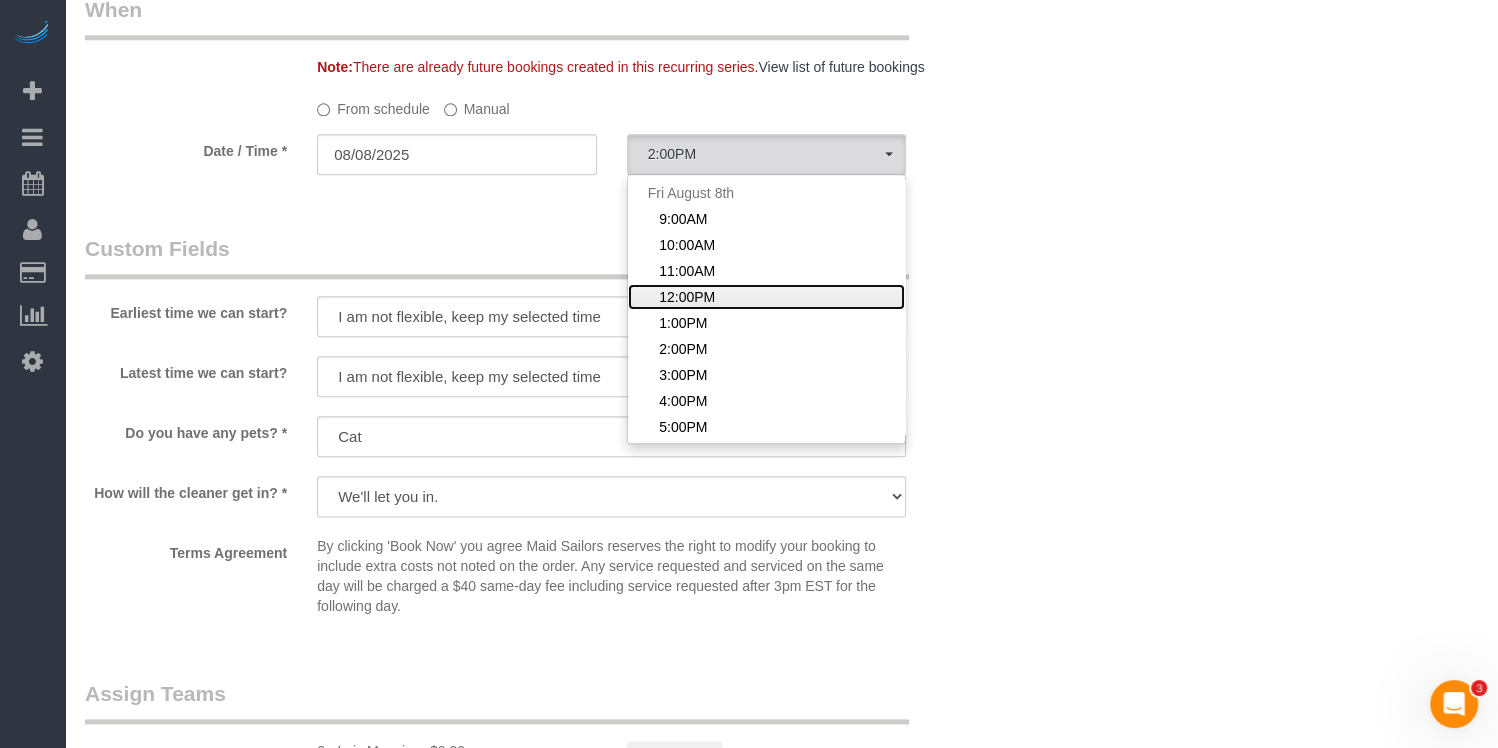 click on "12:00PM" 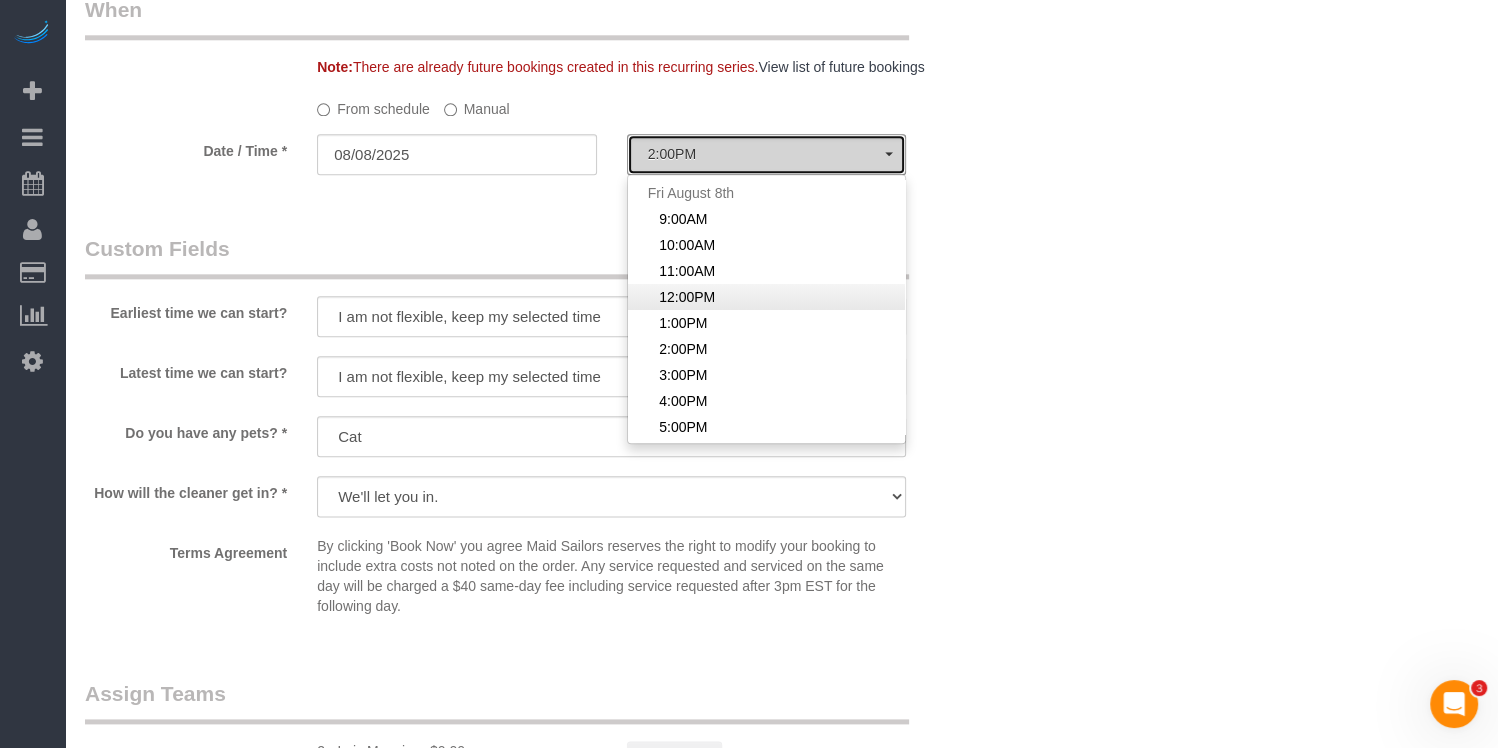 select on "spot63" 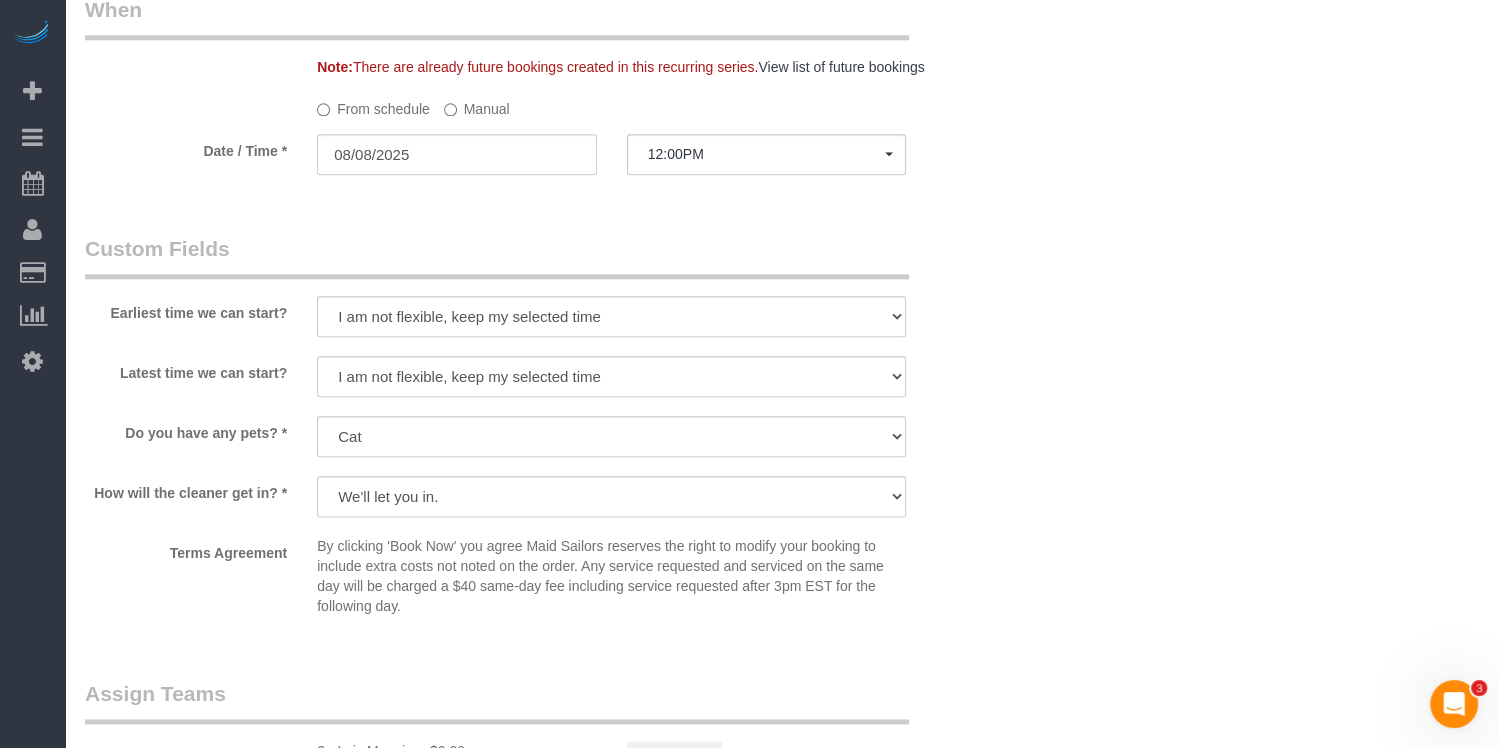 click on "Manual" 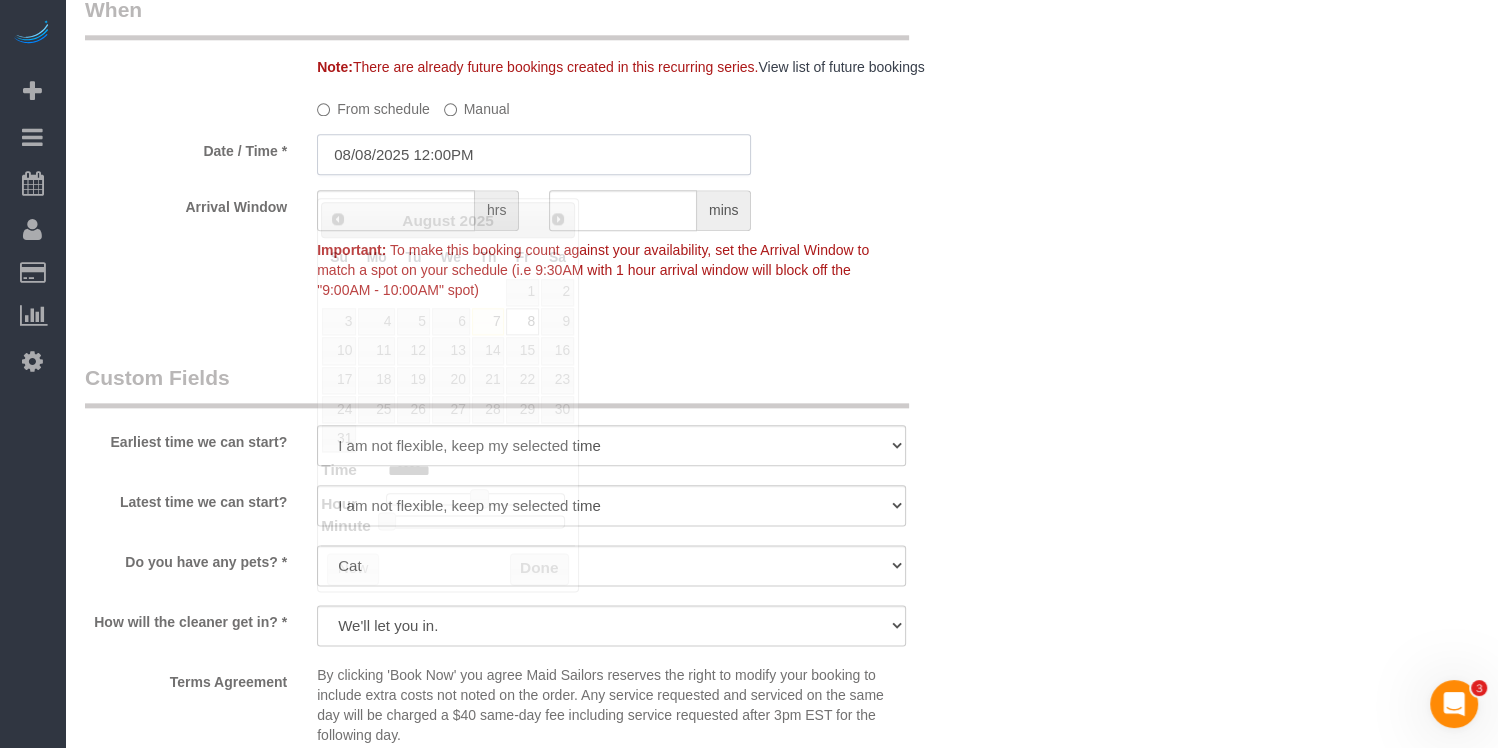 click on "08/08/2025 12:00PM" at bounding box center (534, 154) 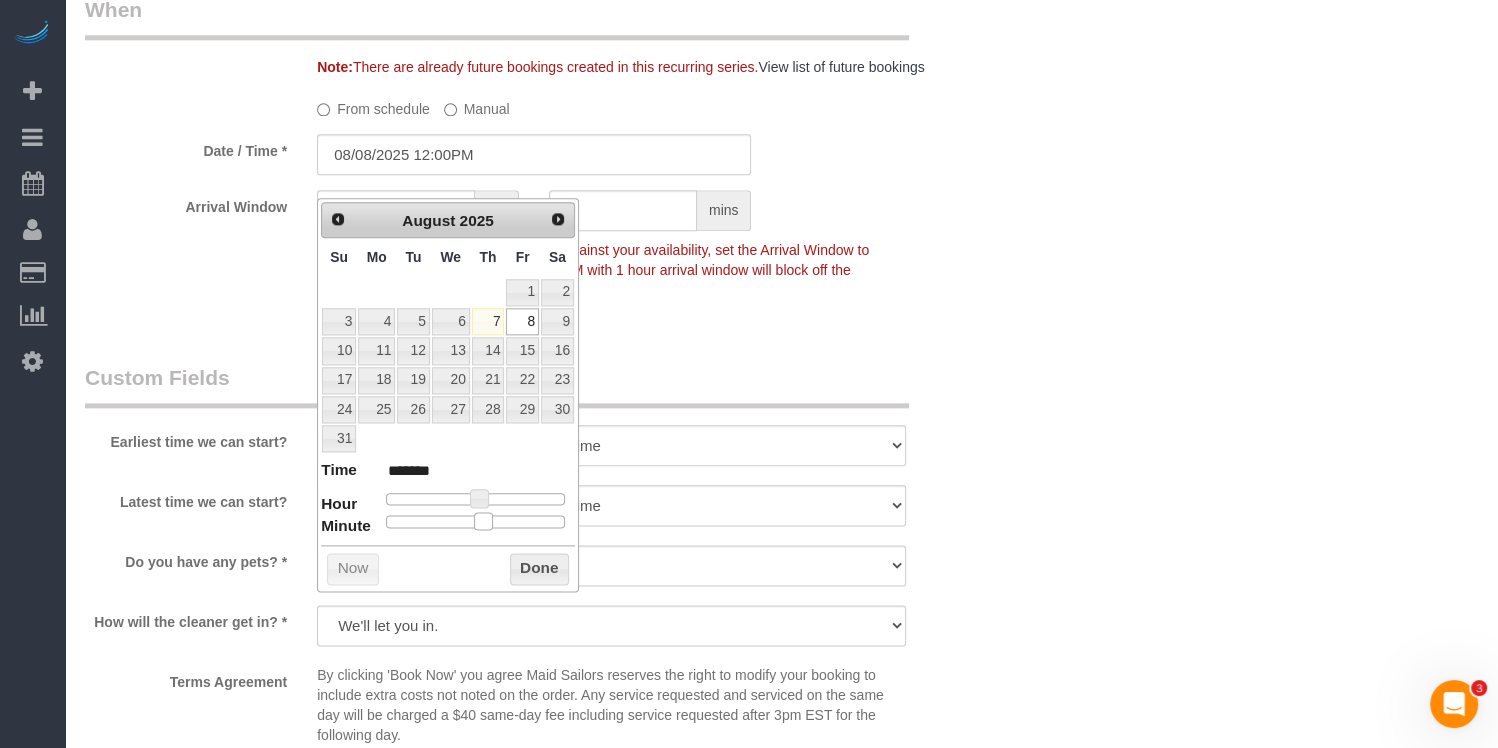 type on "08/08/2025 12:30PM" 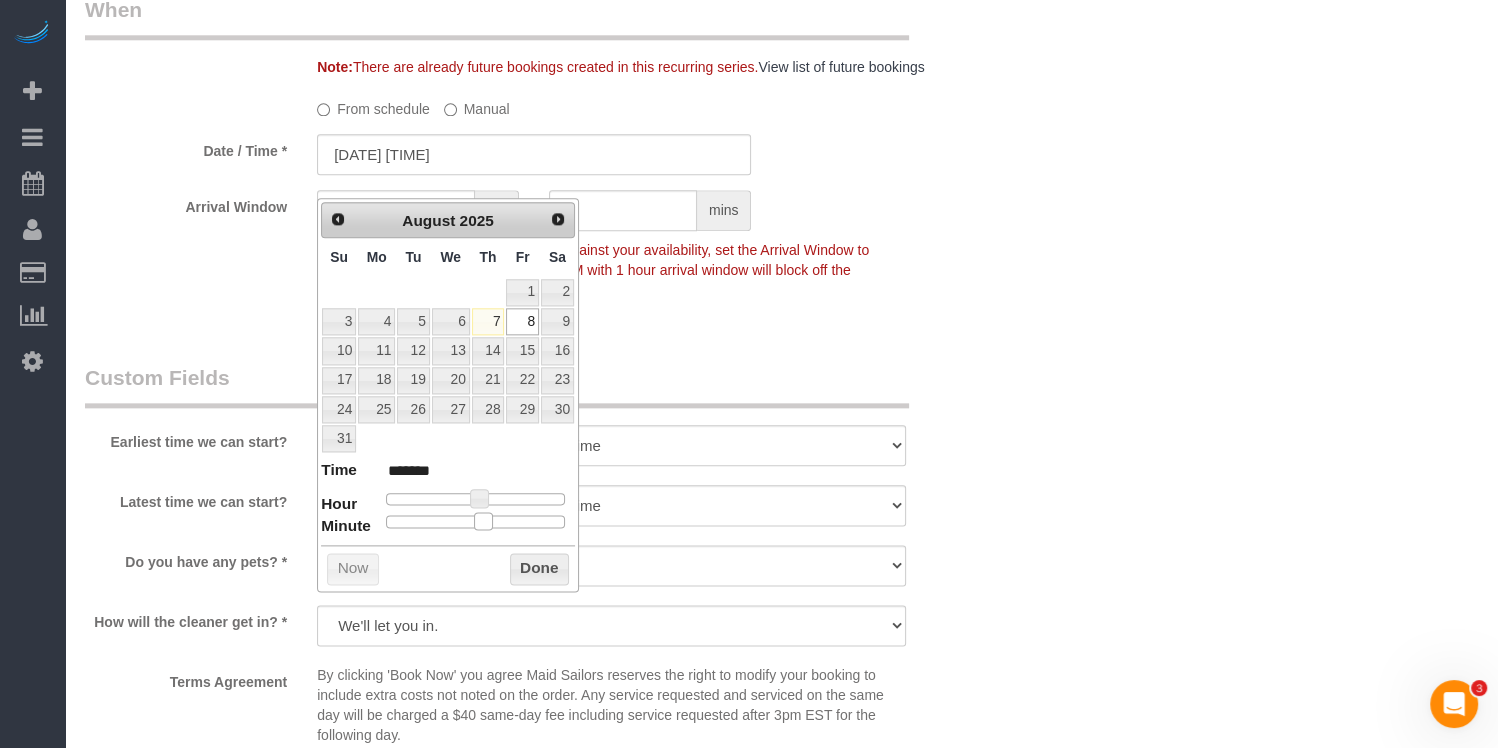 click at bounding box center [475, 521] 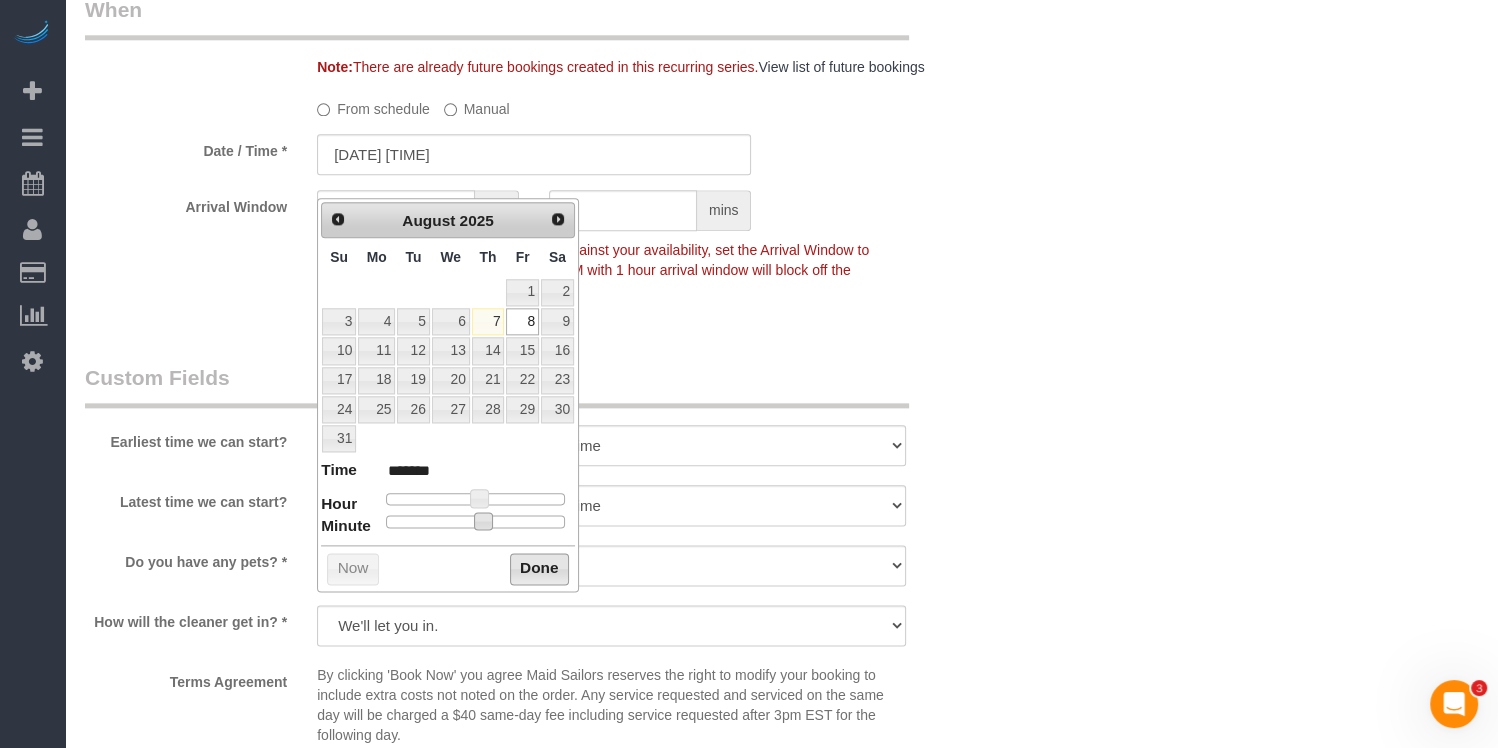 click on "Done" at bounding box center (539, 569) 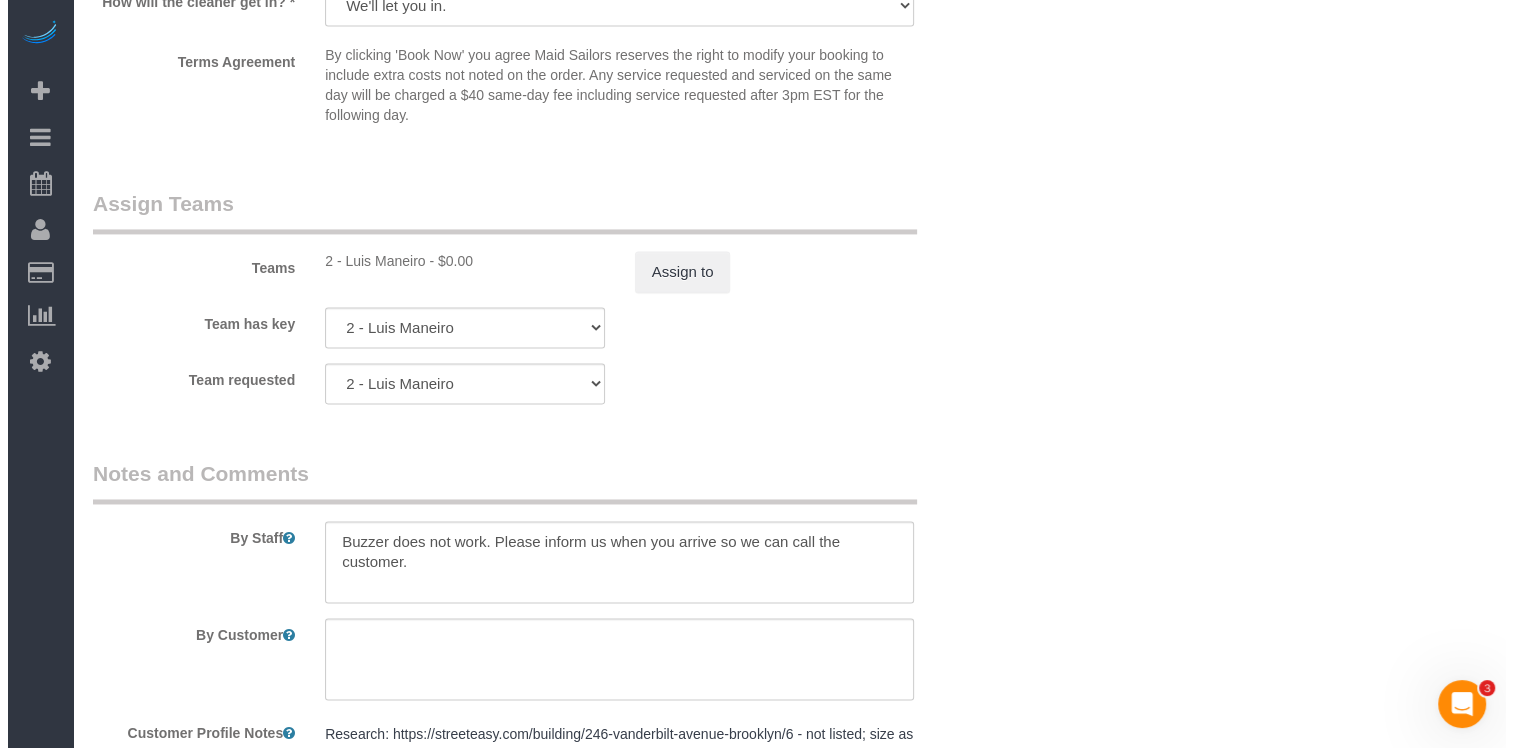 scroll, scrollTop: 2726, scrollLeft: 0, axis: vertical 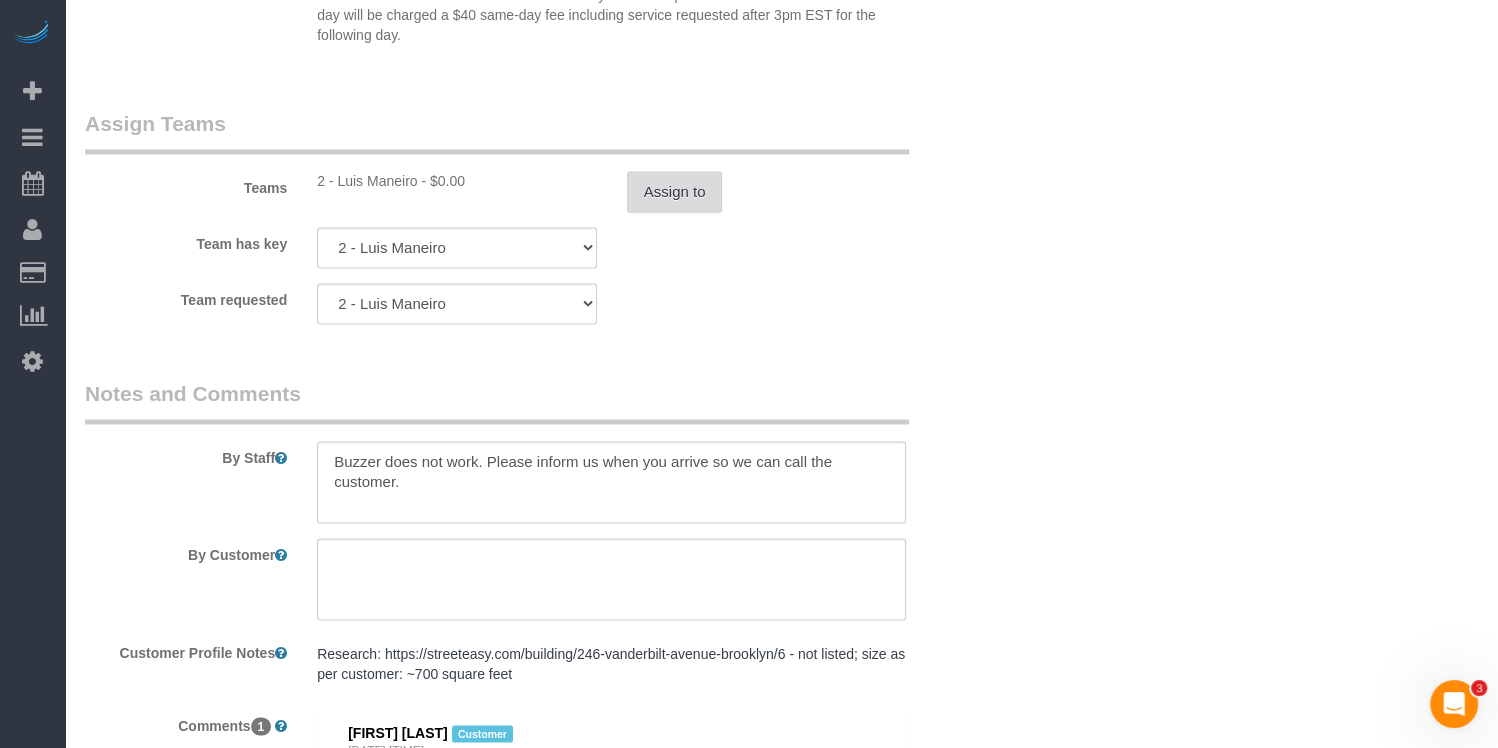 click on "Assign to" at bounding box center (675, 192) 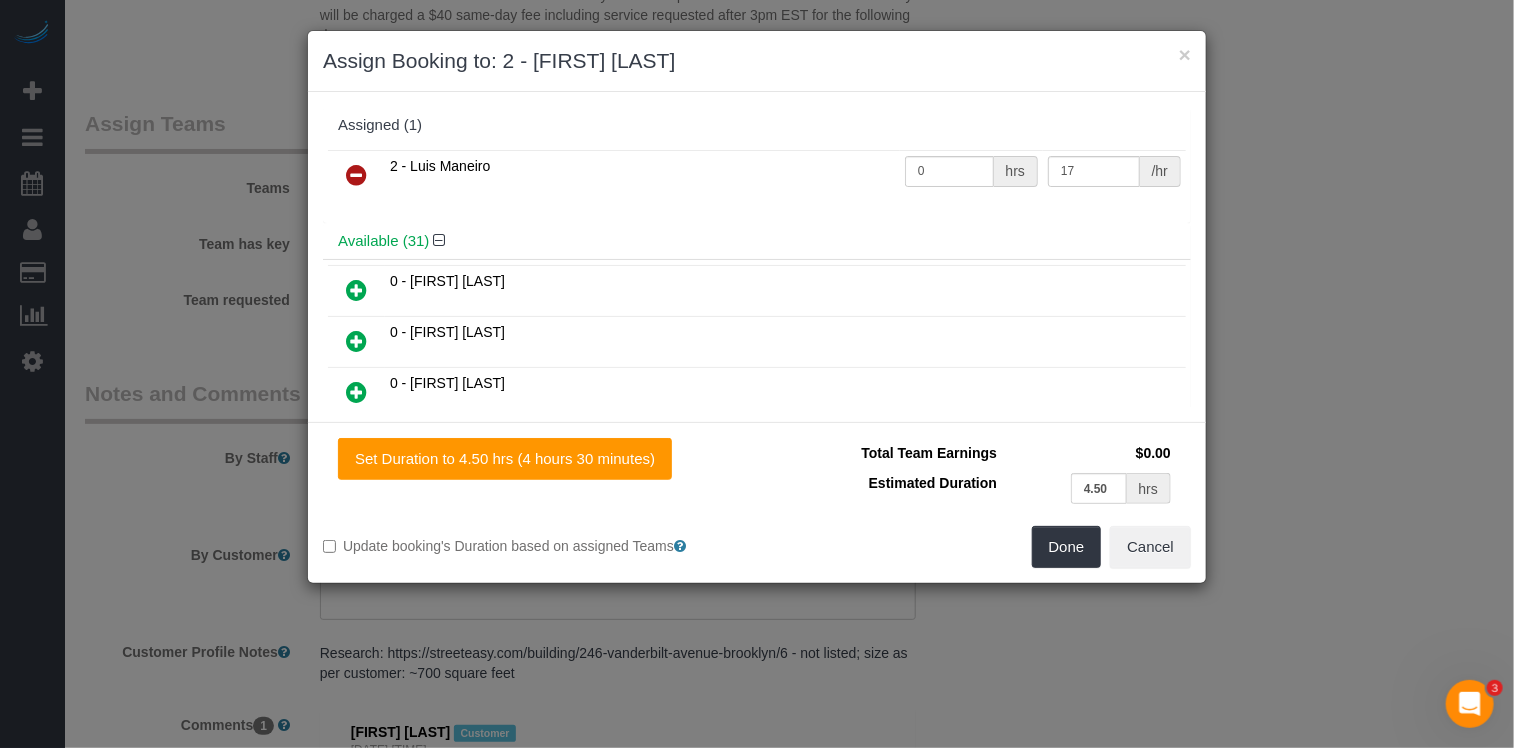 click at bounding box center [356, 175] 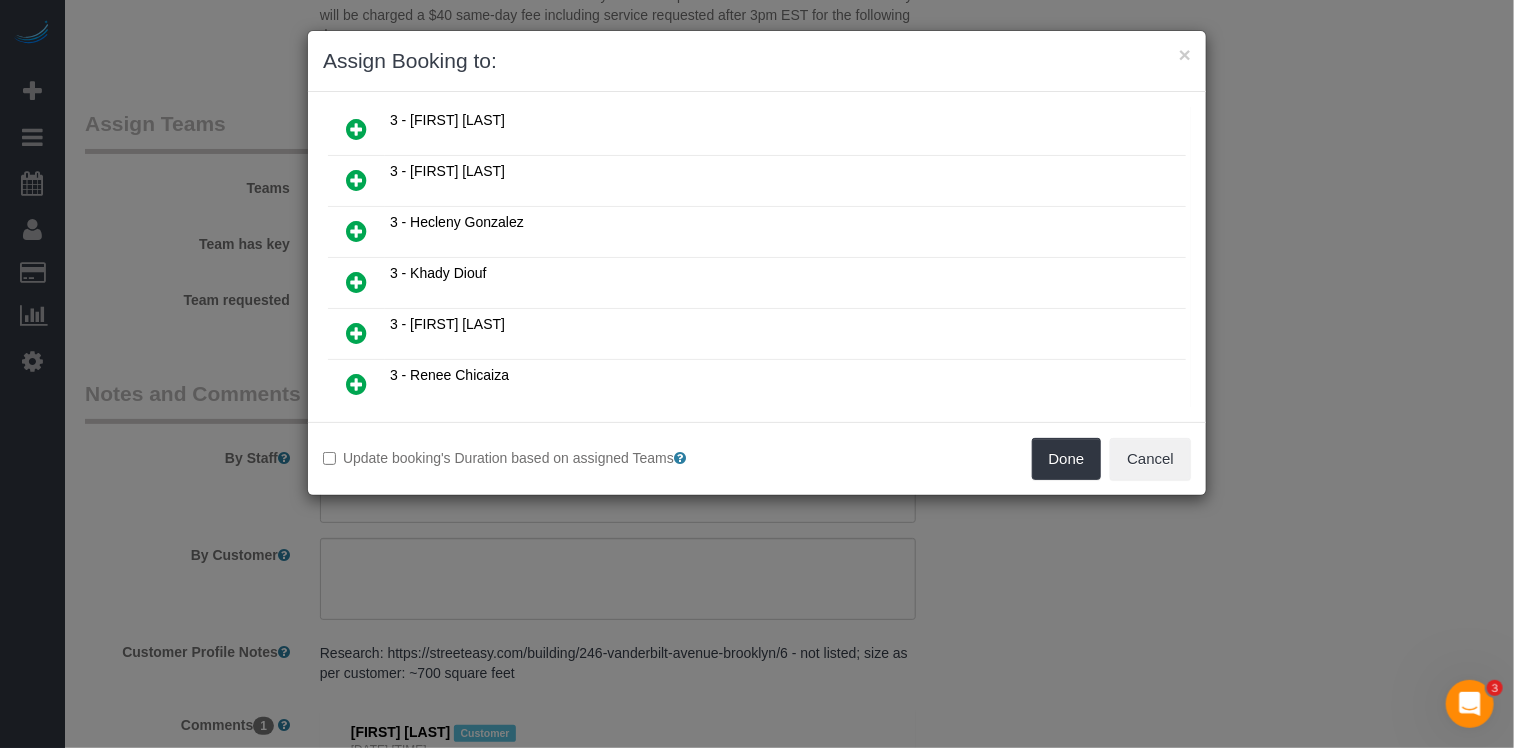 scroll, scrollTop: 1450, scrollLeft: 0, axis: vertical 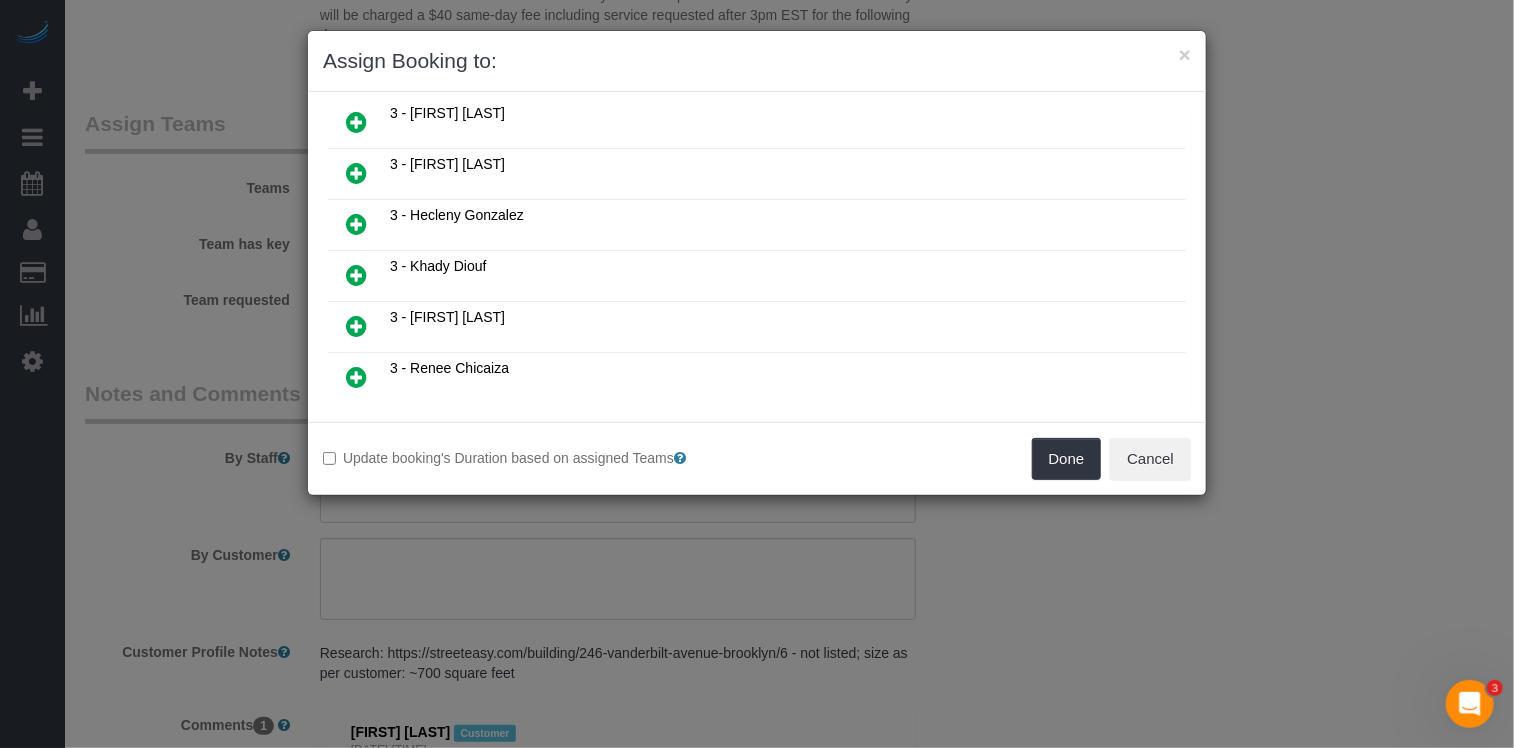 click at bounding box center (356, 224) 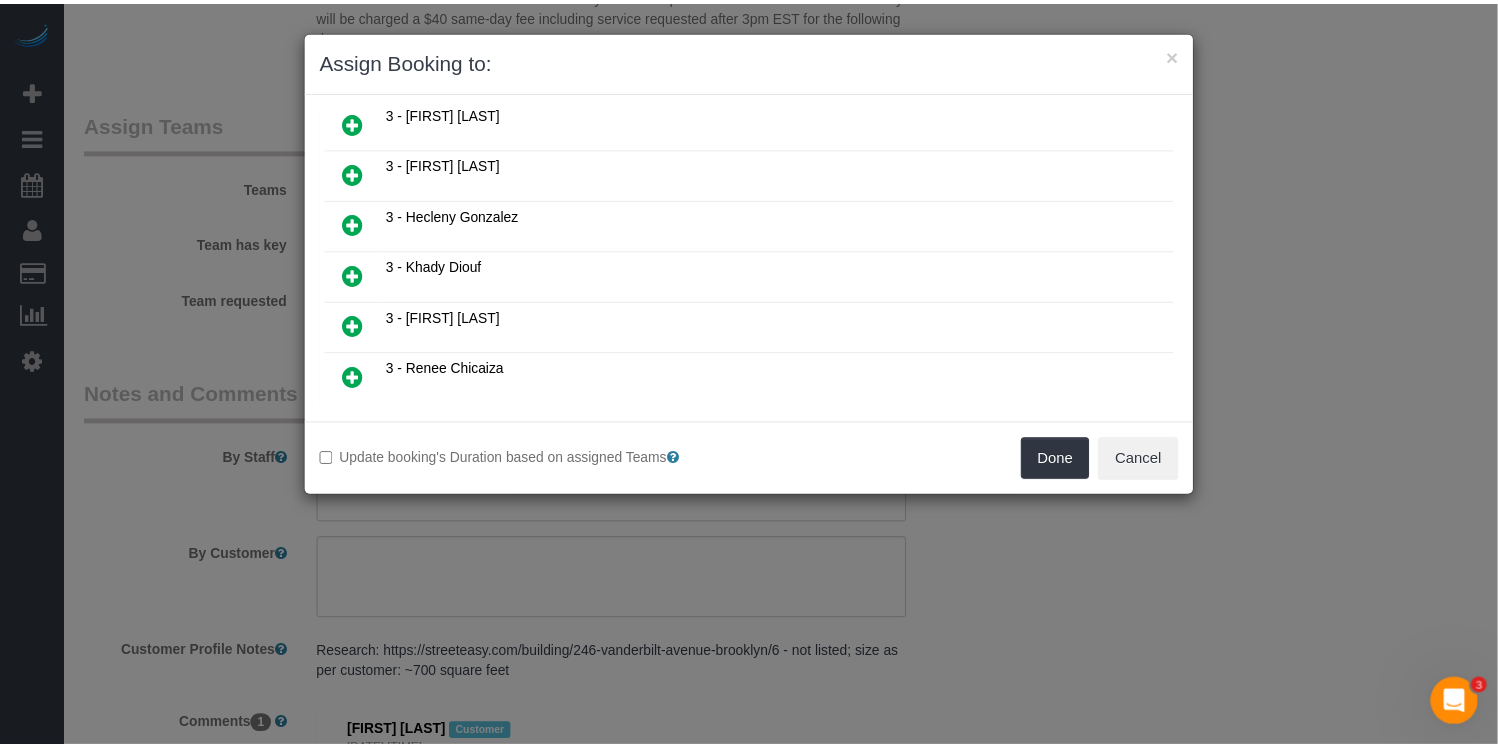 scroll, scrollTop: 1447, scrollLeft: 0, axis: vertical 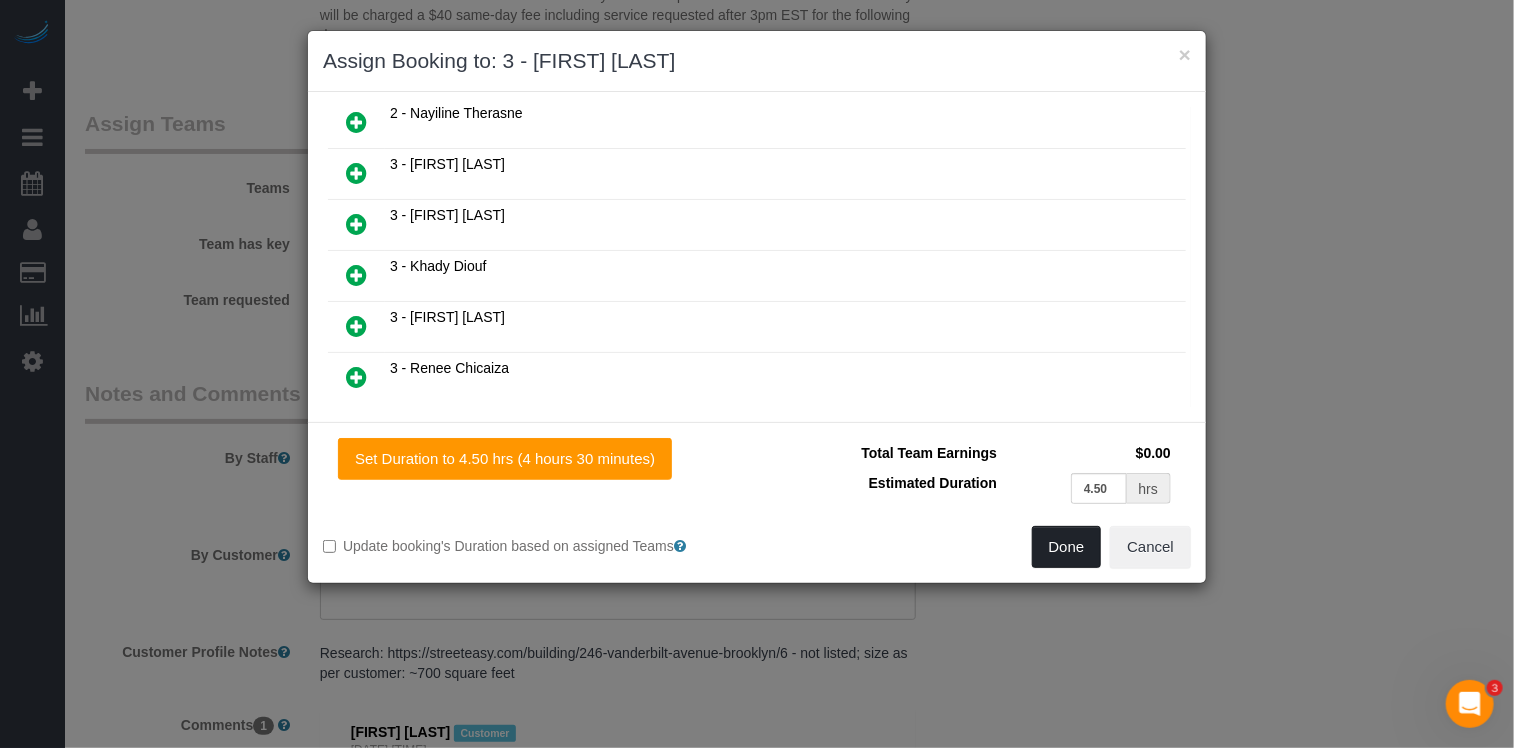 click on "Done" at bounding box center (1067, 547) 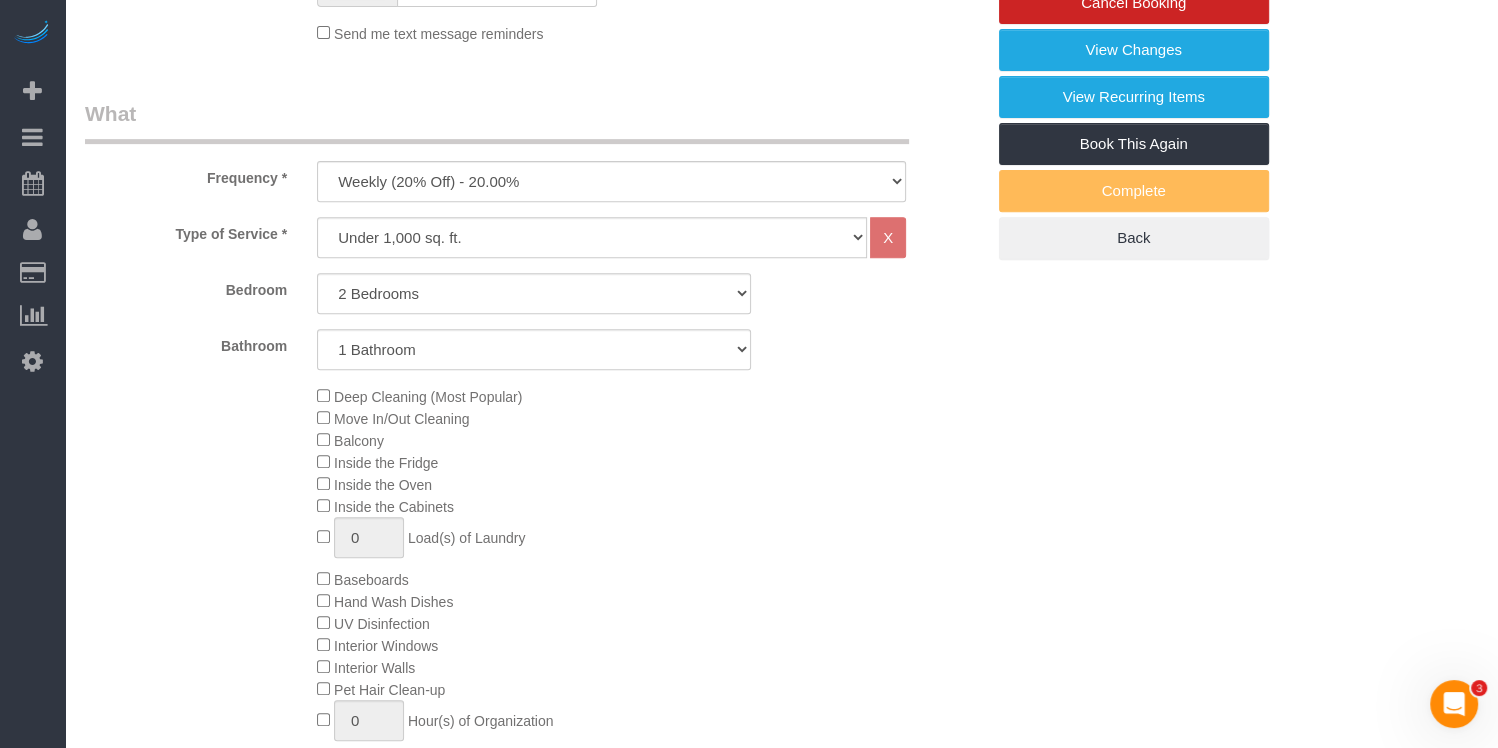 scroll, scrollTop: 0, scrollLeft: 0, axis: both 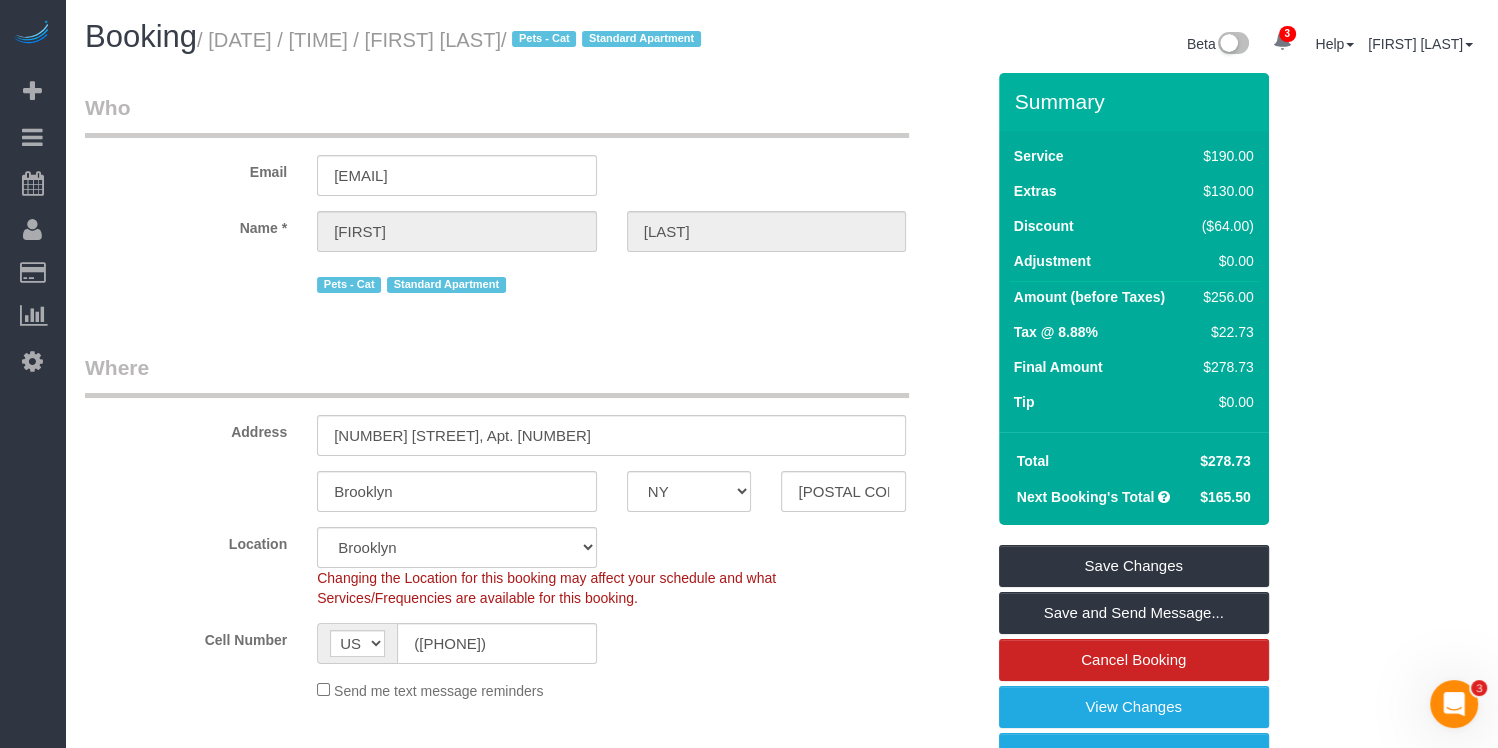 drag, startPoint x: 586, startPoint y: 38, endPoint x: 474, endPoint y: 31, distance: 112.21854 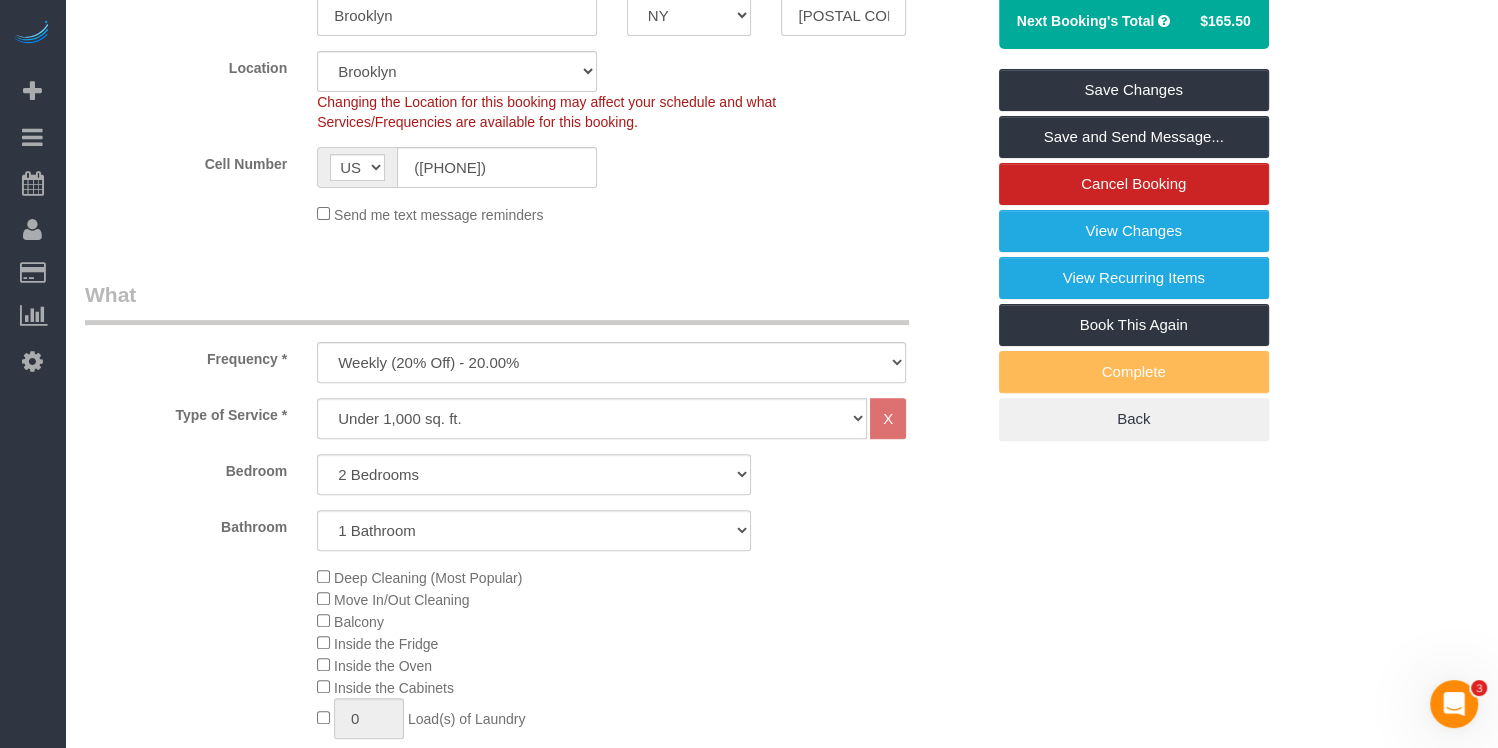 scroll, scrollTop: 500, scrollLeft: 0, axis: vertical 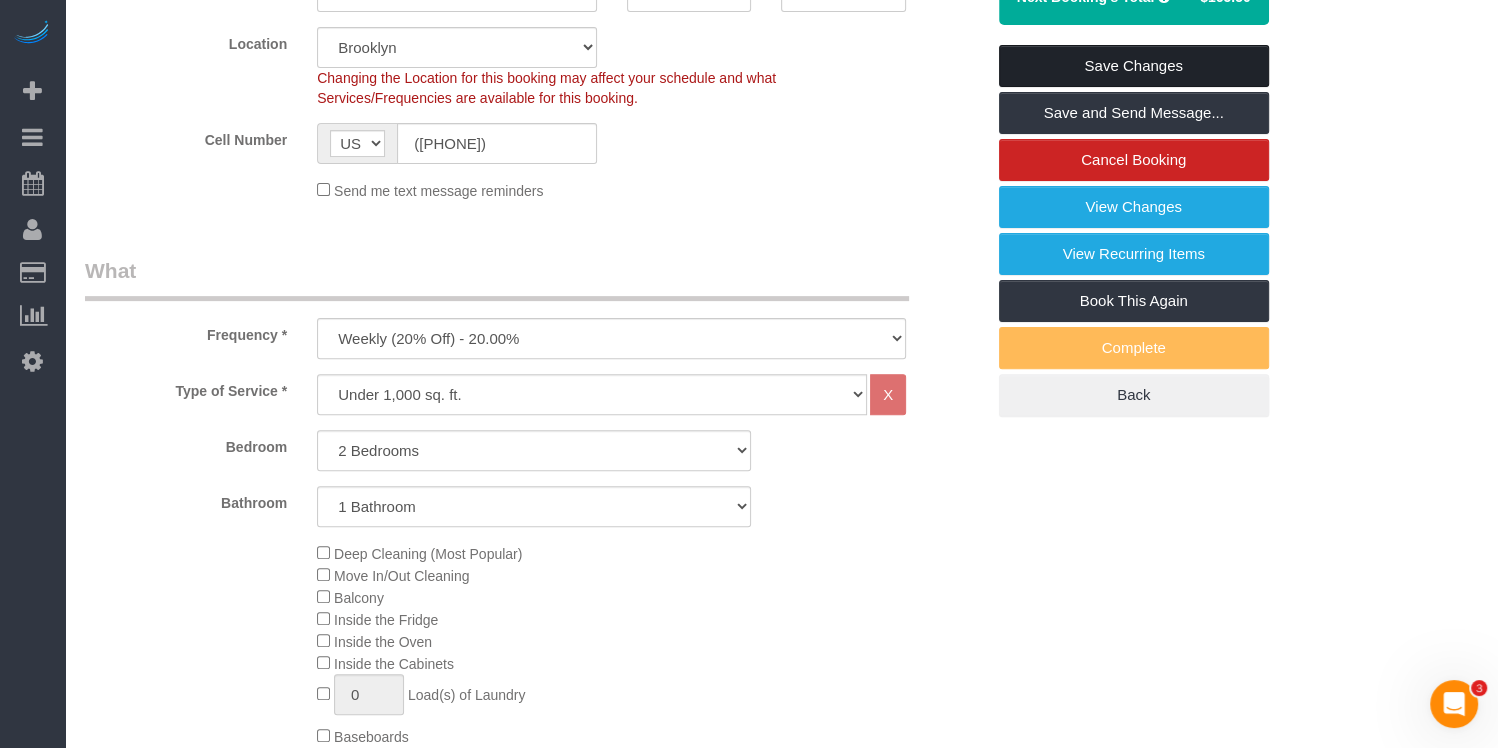 click on "Save Changes" at bounding box center [1134, 66] 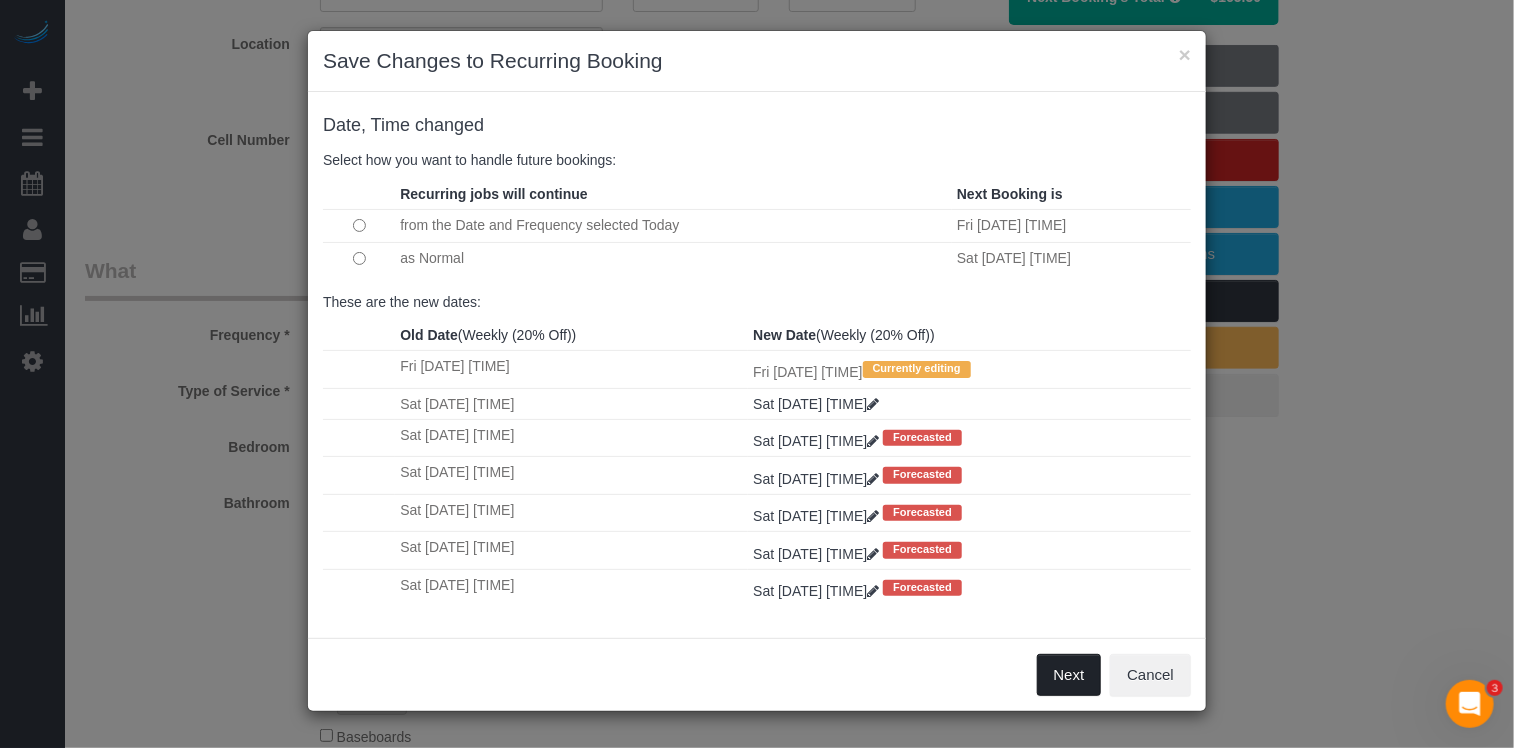 click on "Next" at bounding box center (1069, 675) 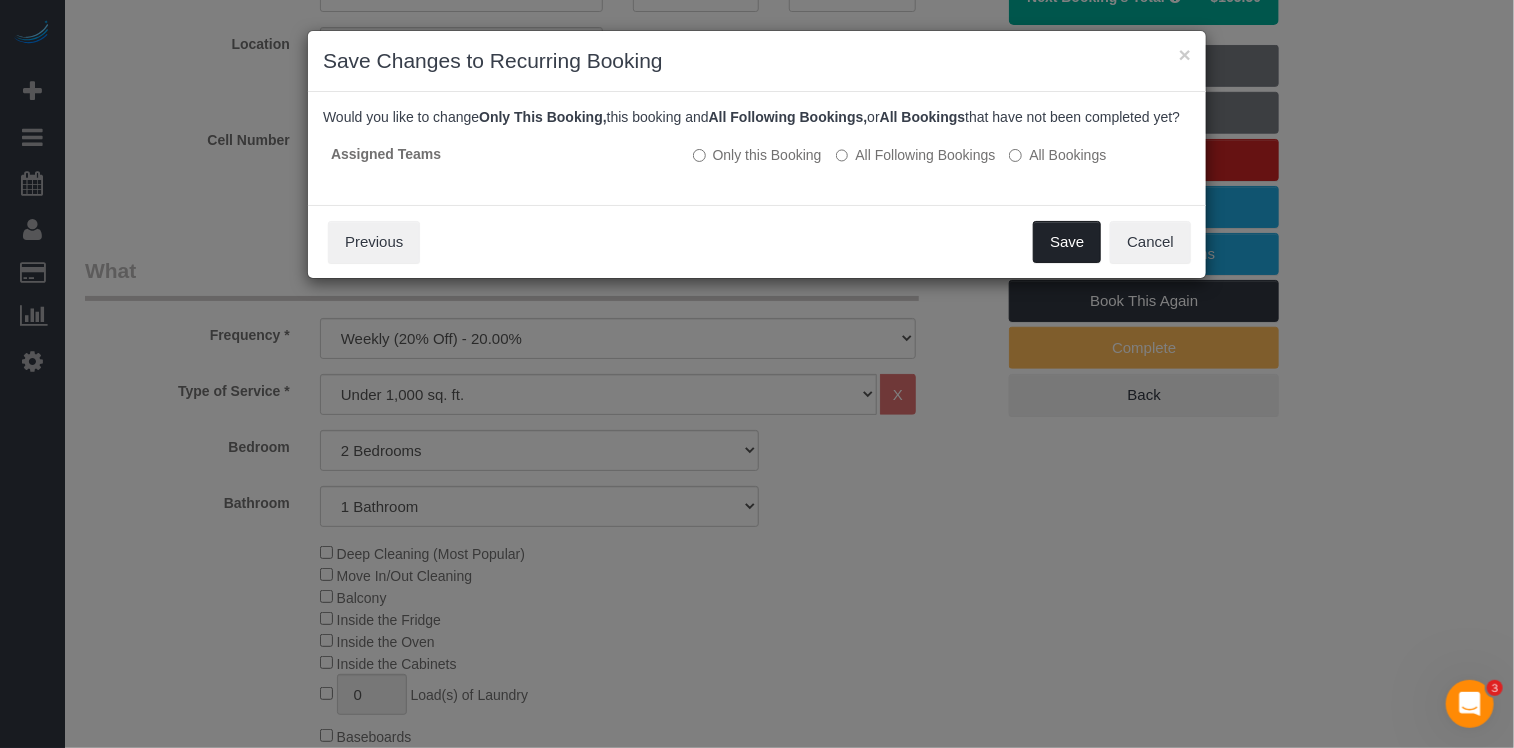 click on "Save" at bounding box center (1067, 242) 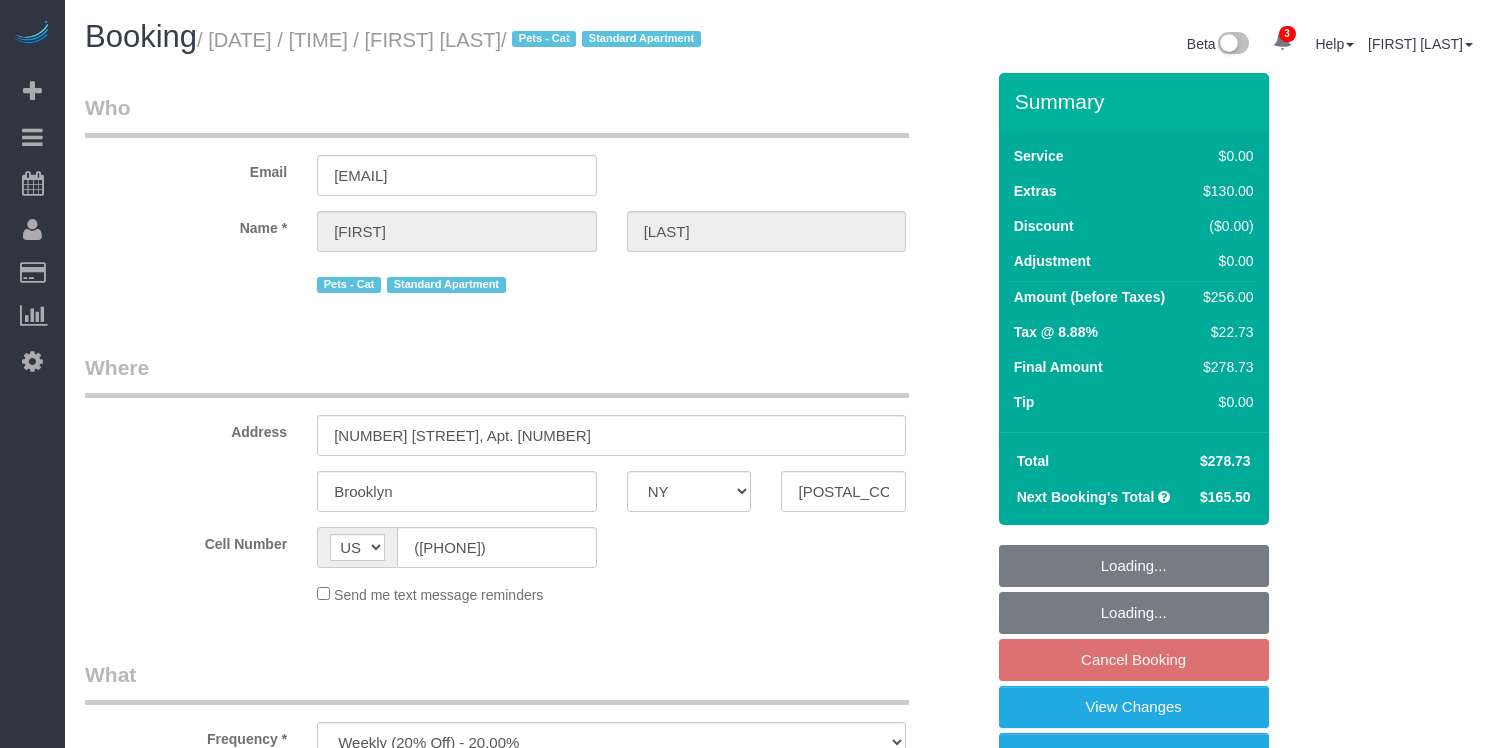 select on "NY" 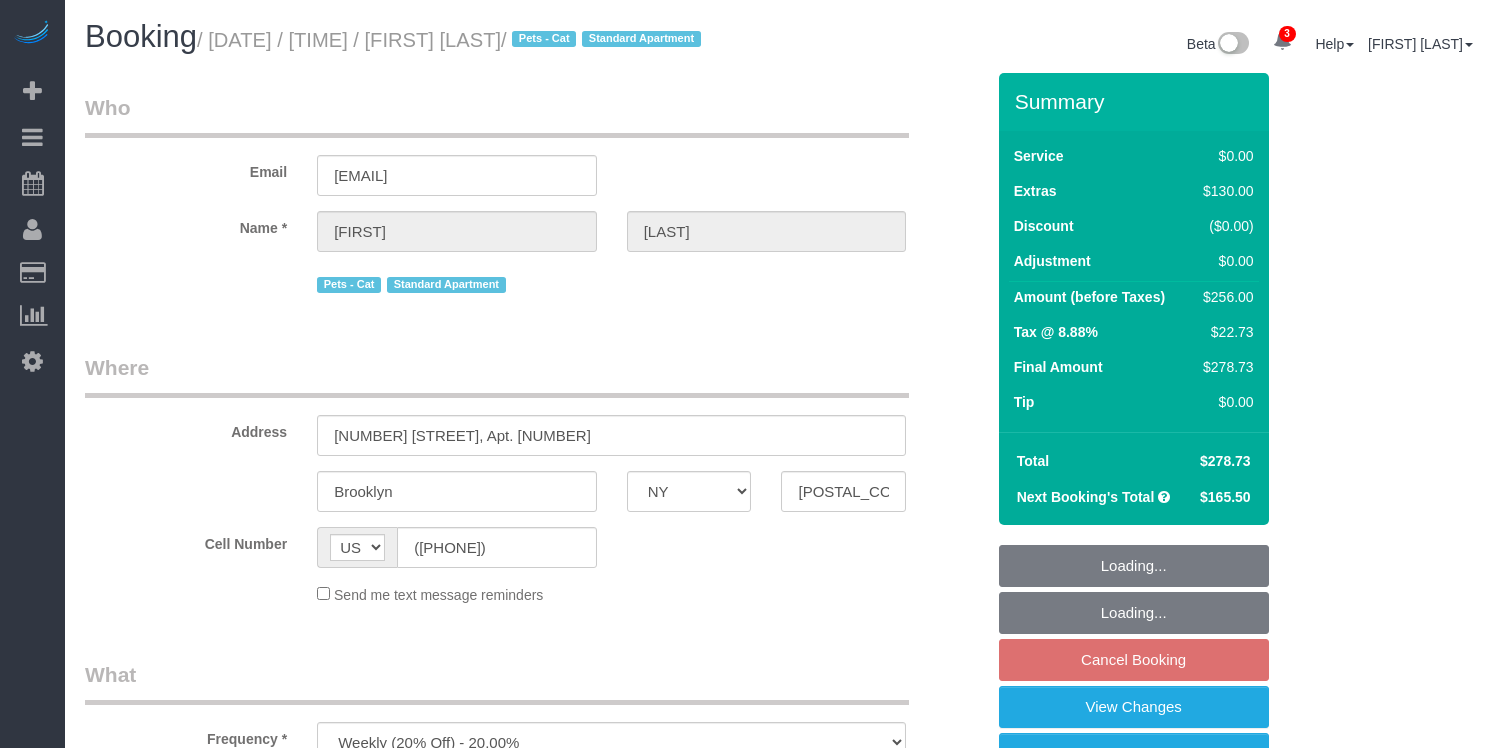 select on "object:1389" 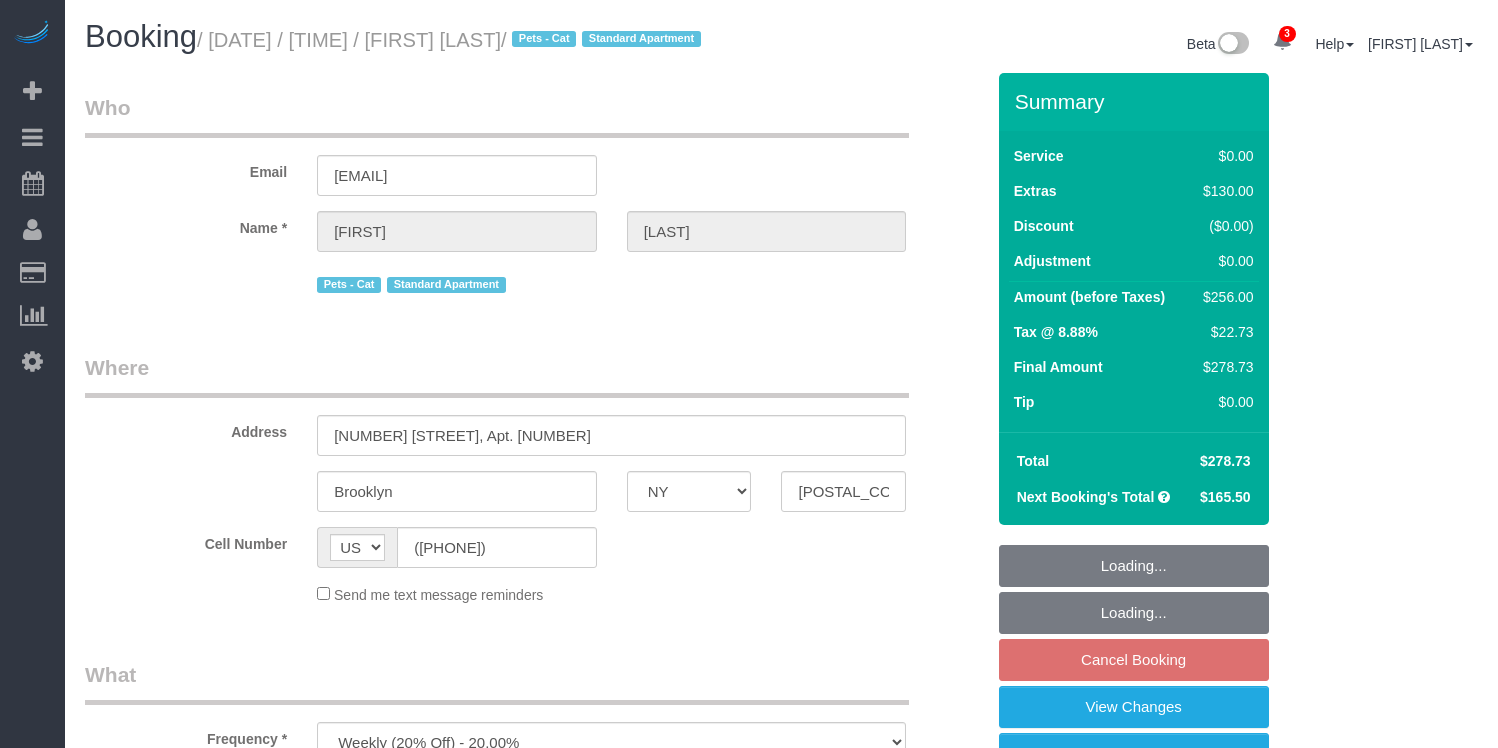 select on "string:stripe-pm_1RLZ6z4VGloSiKo7JvZtBsVB" 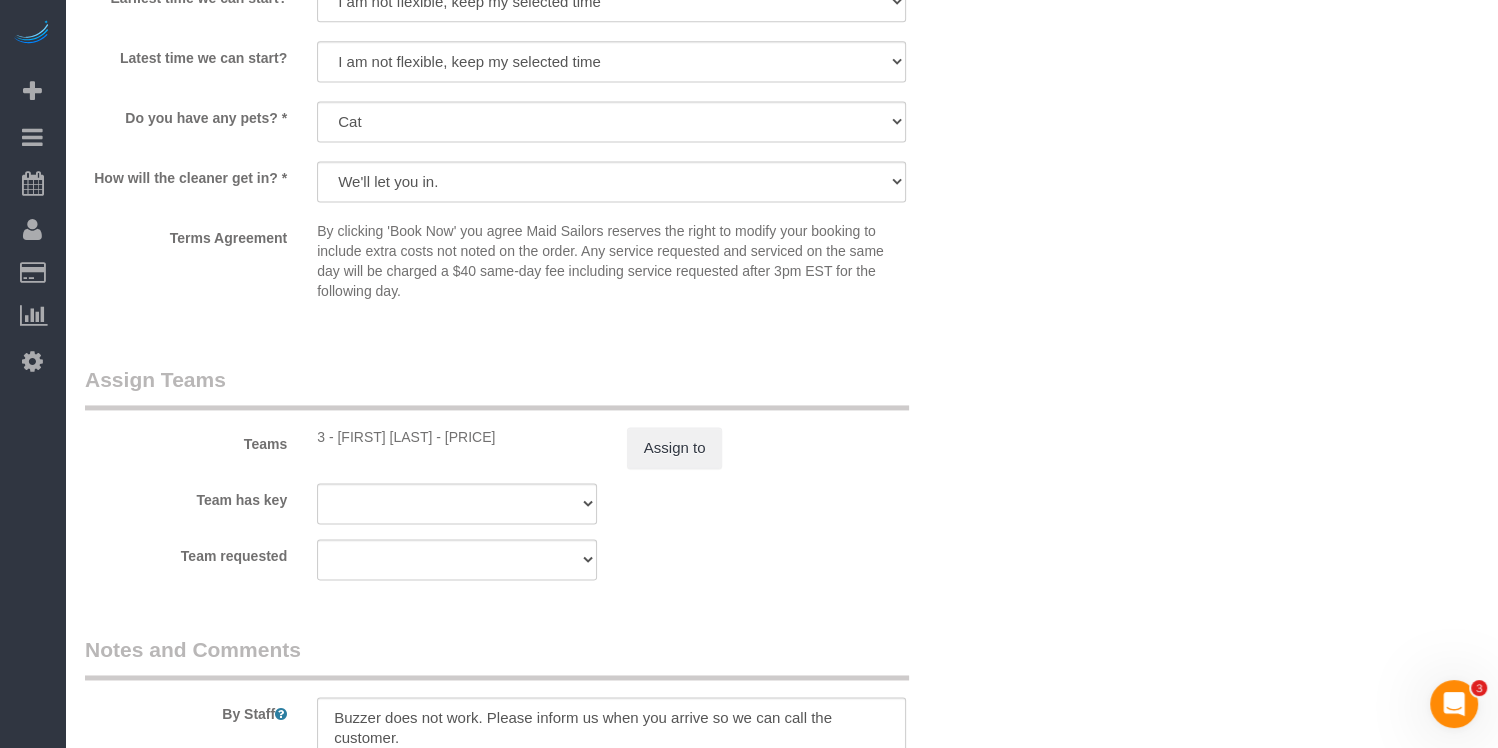 scroll, scrollTop: 2472, scrollLeft: 0, axis: vertical 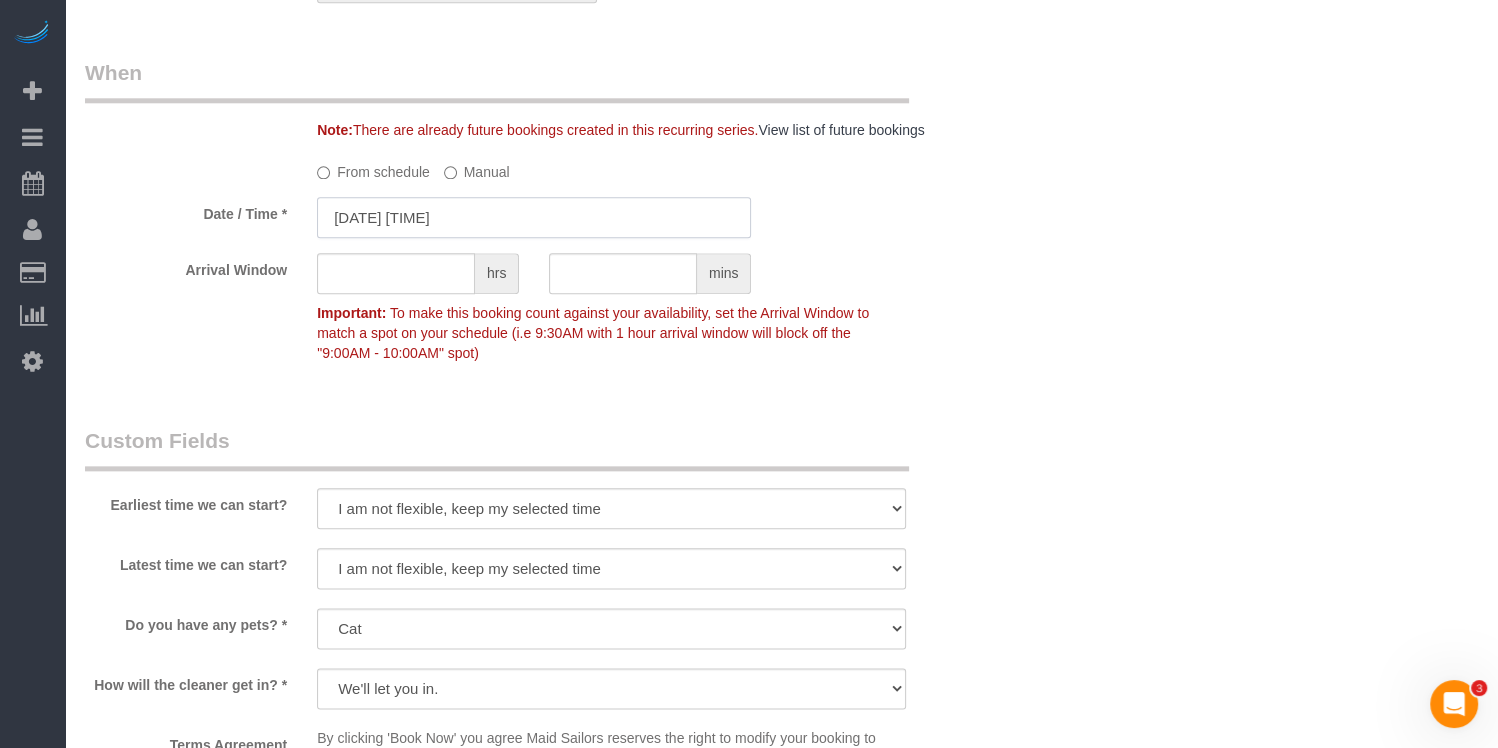 click on "08/08/2025 12:30PM" at bounding box center [534, 217] 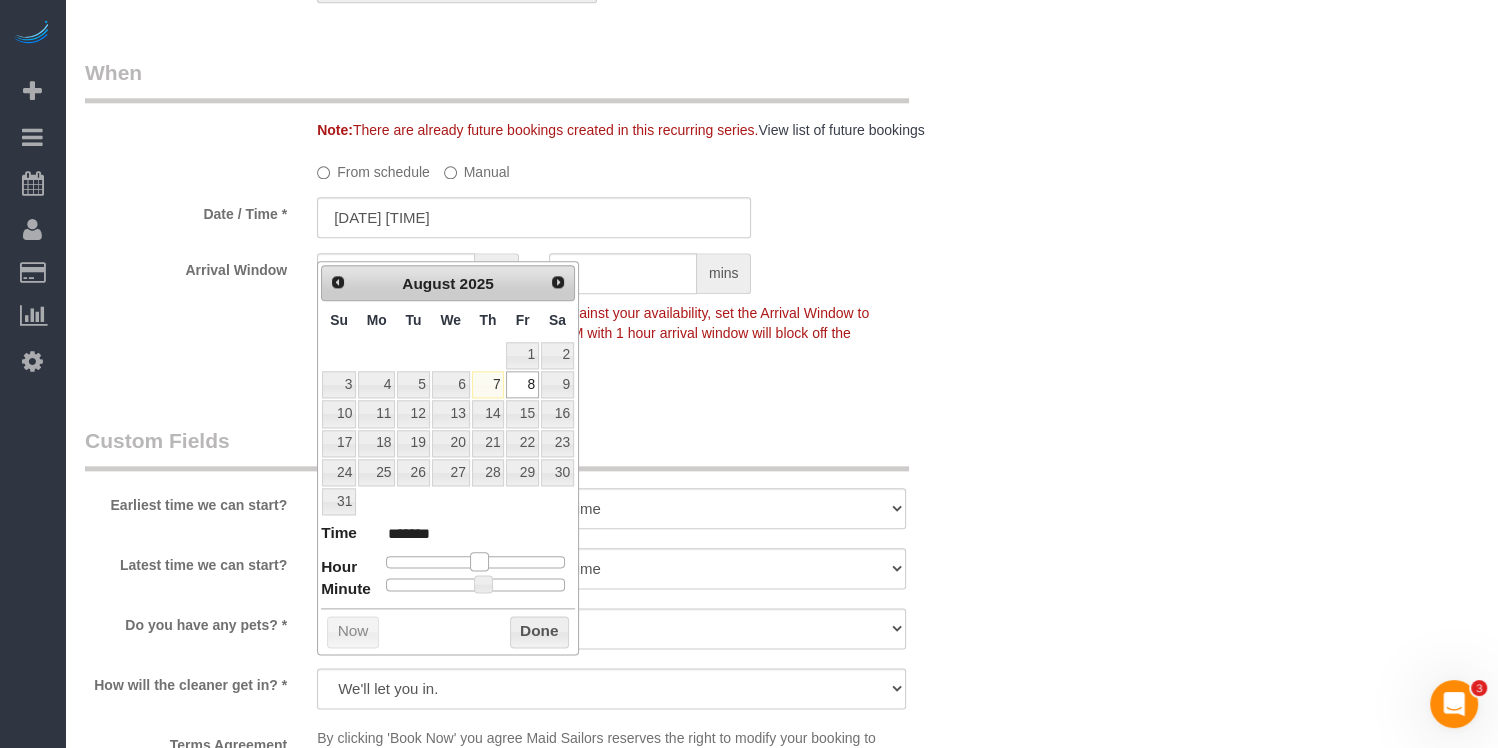 type on "08/08/2025 1:30PM" 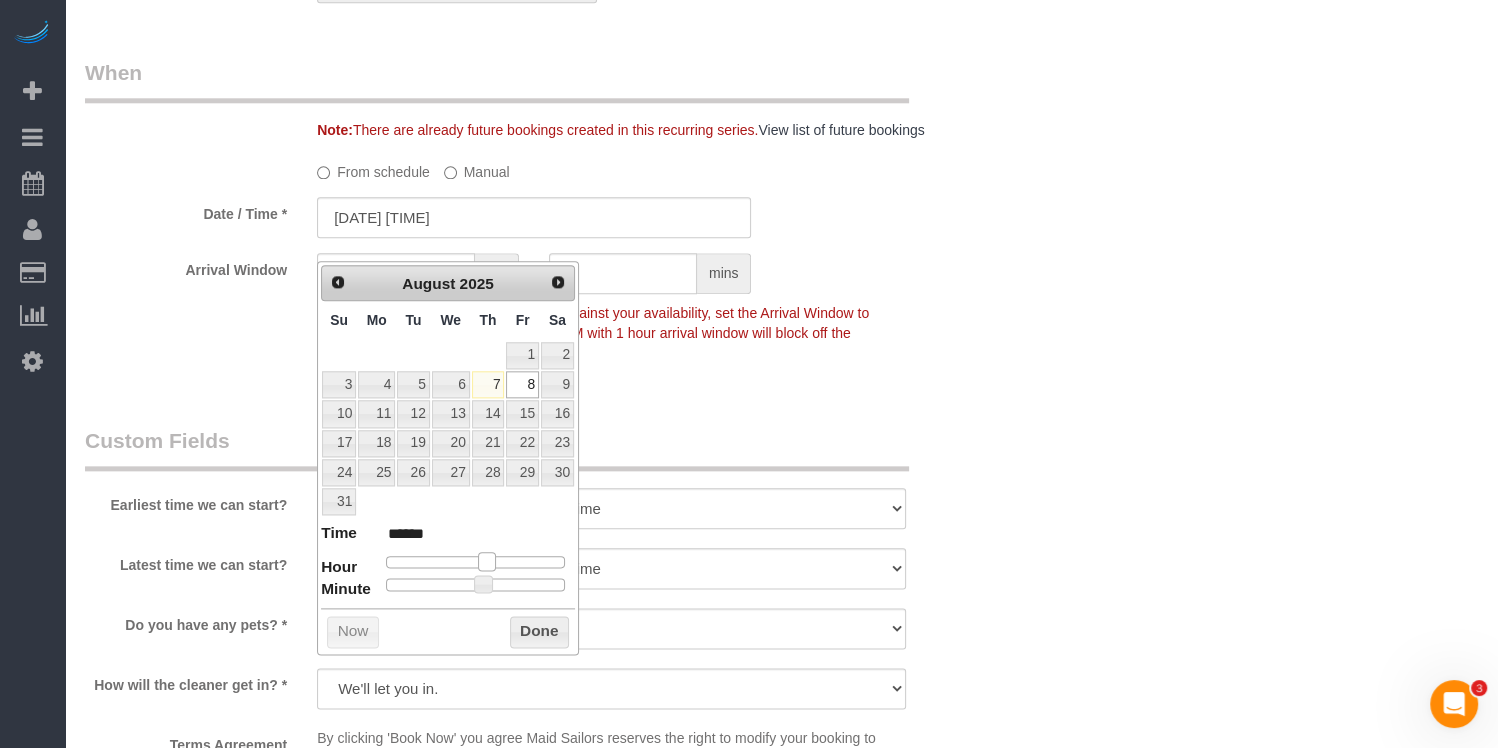 click at bounding box center (487, 561) 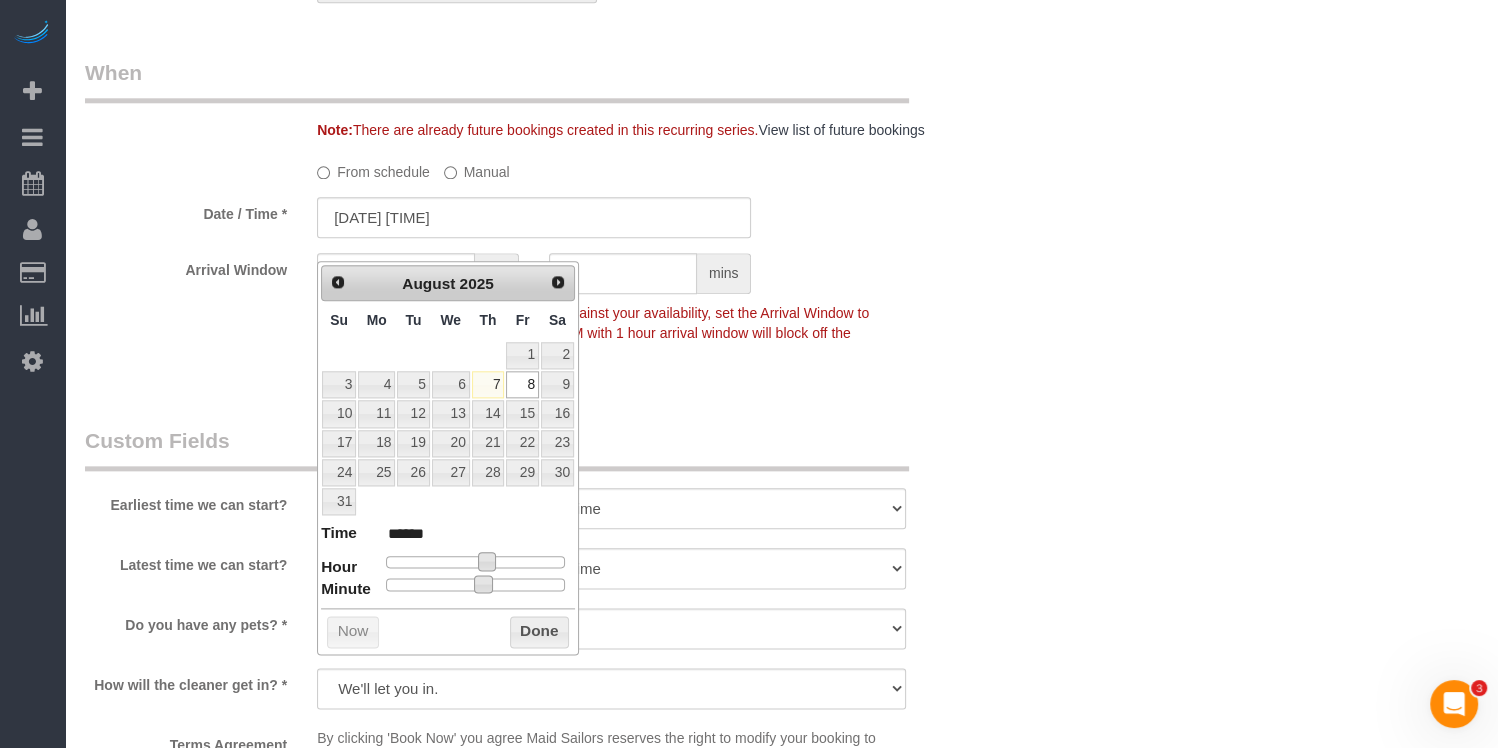 type on "08/08/2025 1:25PM" 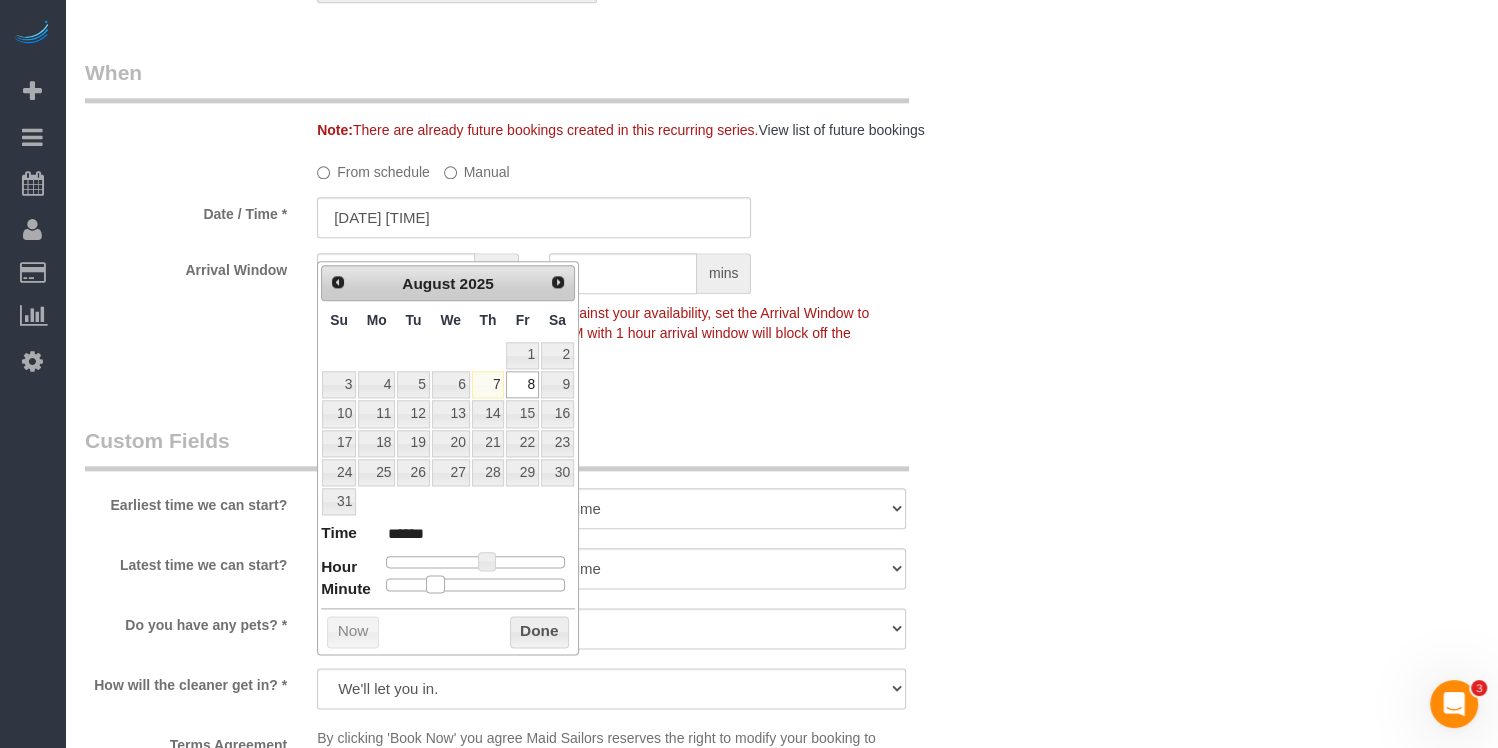 type on "08/08/2025 1:10PM" 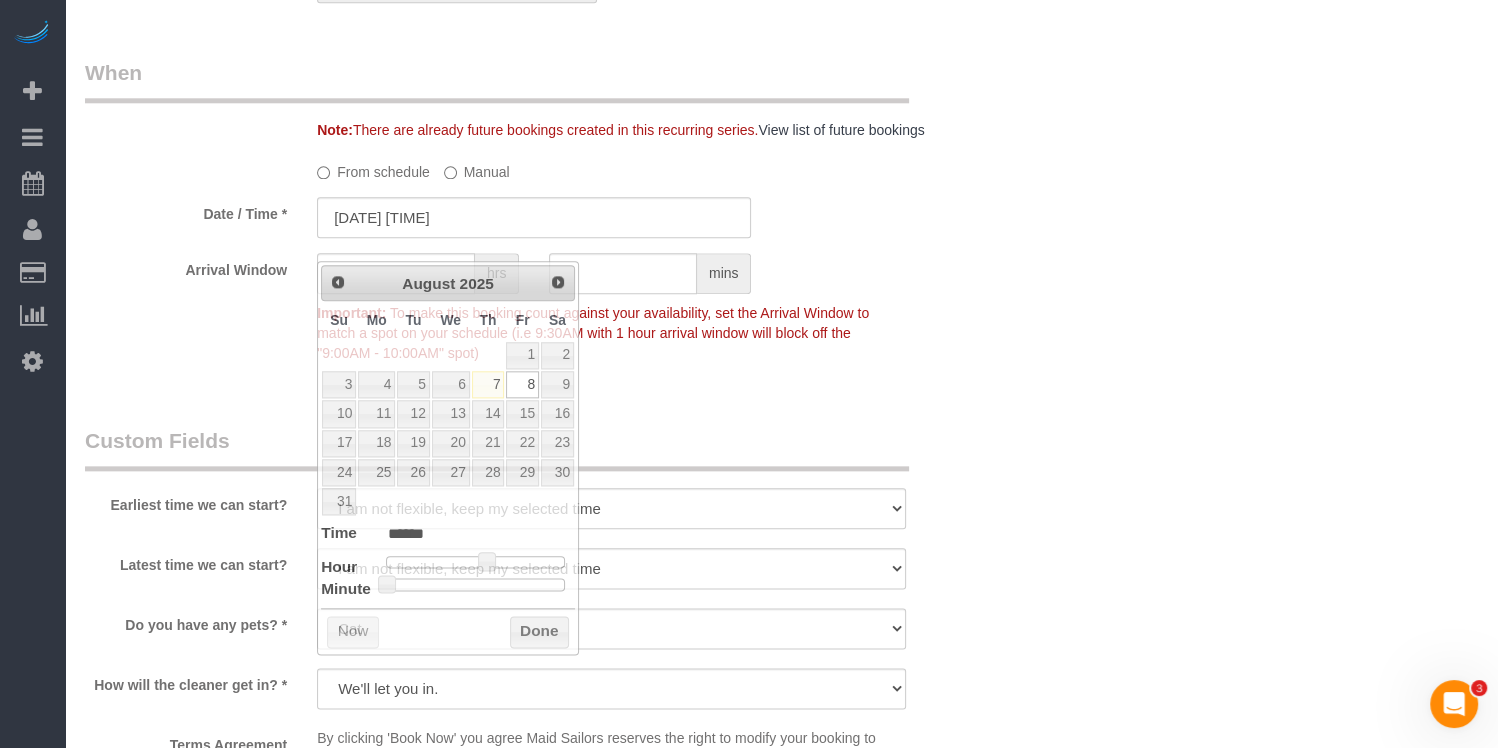 drag, startPoint x: 766, startPoint y: 487, endPoint x: 878, endPoint y: 491, distance: 112.0714 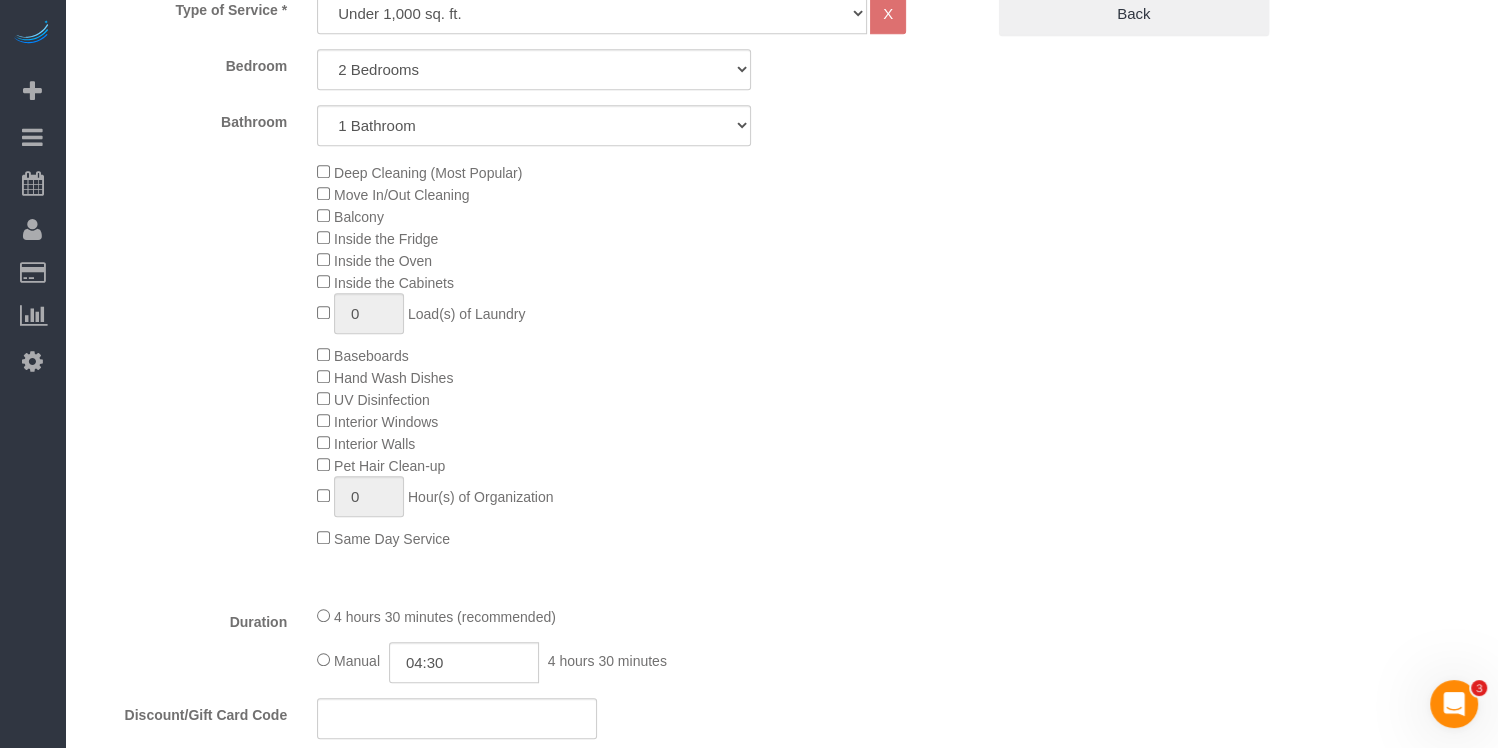 scroll, scrollTop: 0, scrollLeft: 0, axis: both 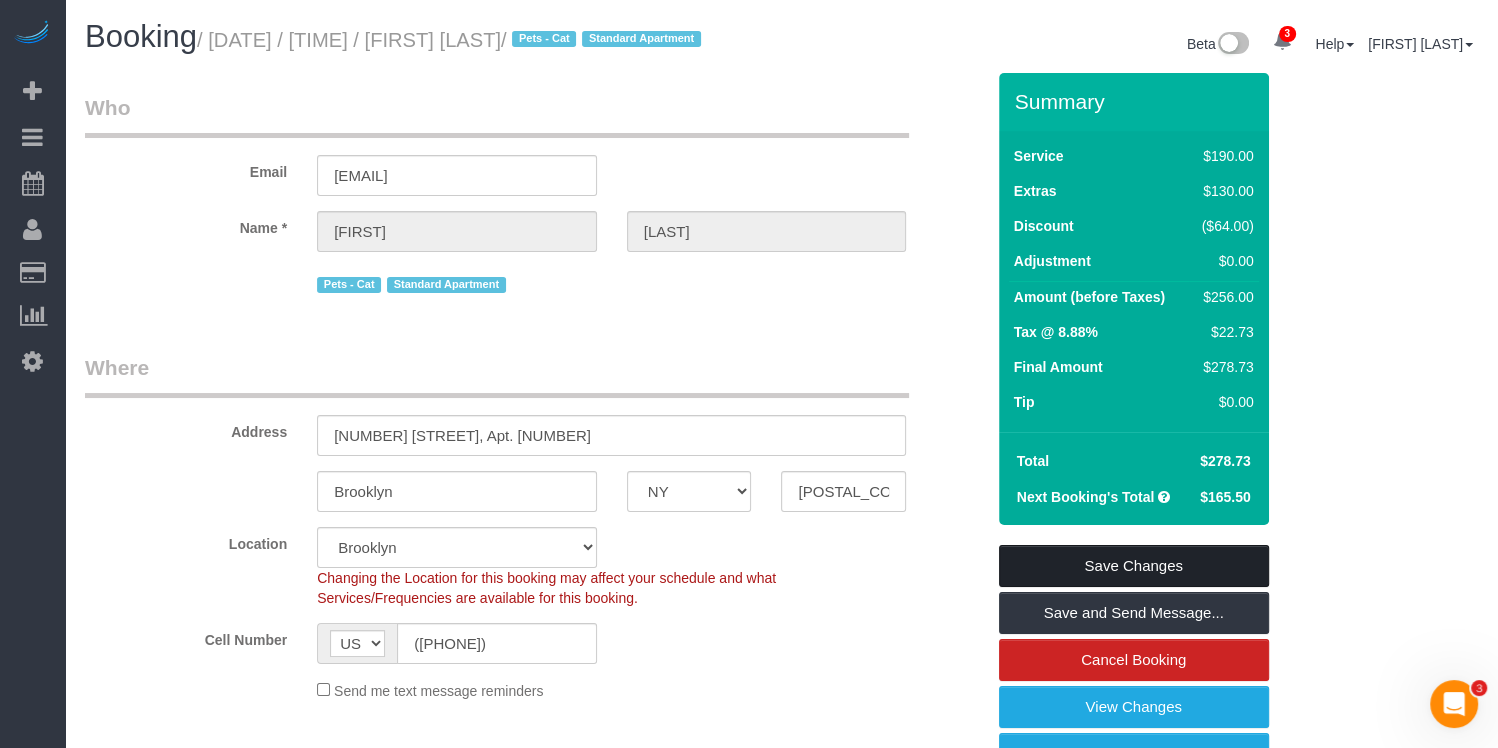 click on "Save Changes" at bounding box center [1134, 566] 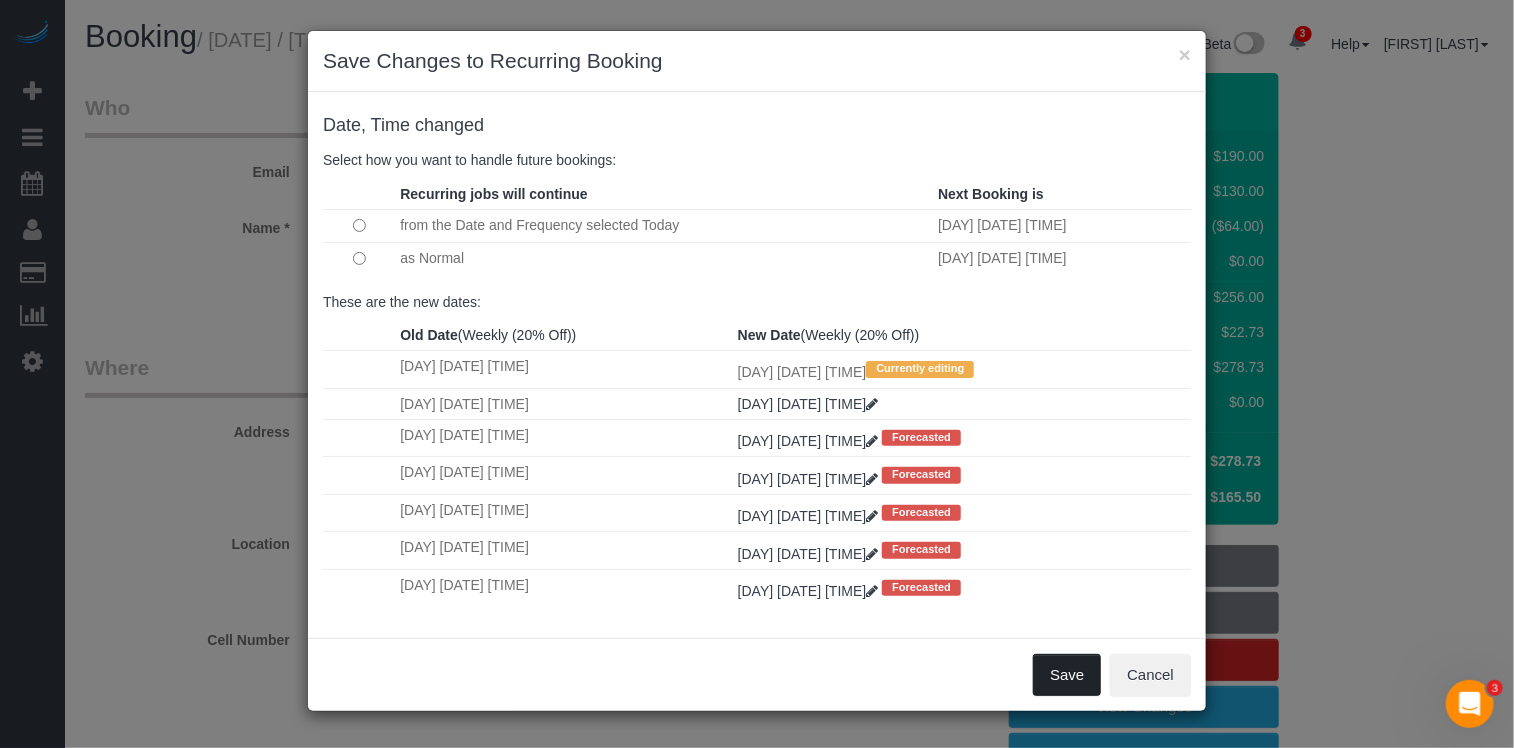 click on "Save" at bounding box center (1067, 675) 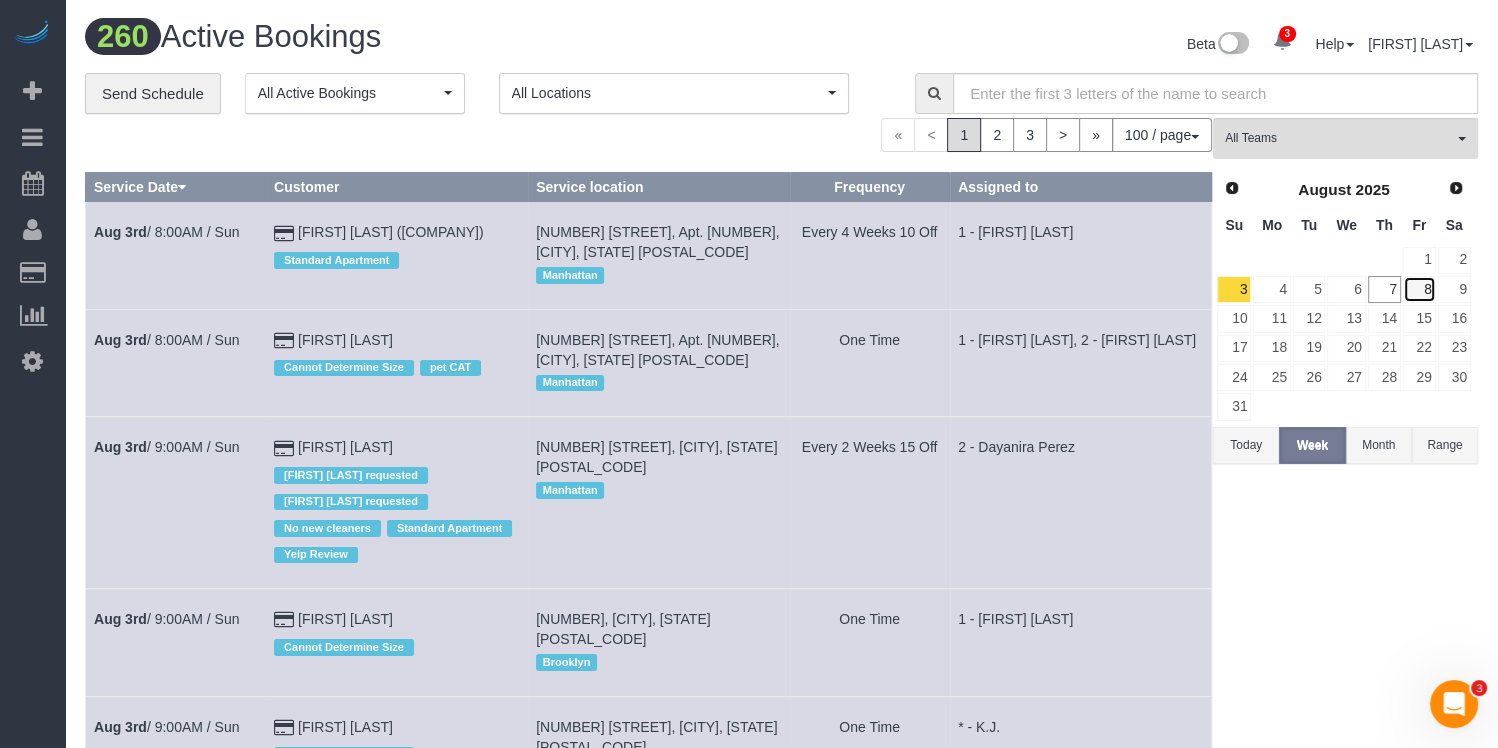 click on "8" at bounding box center (1419, 289) 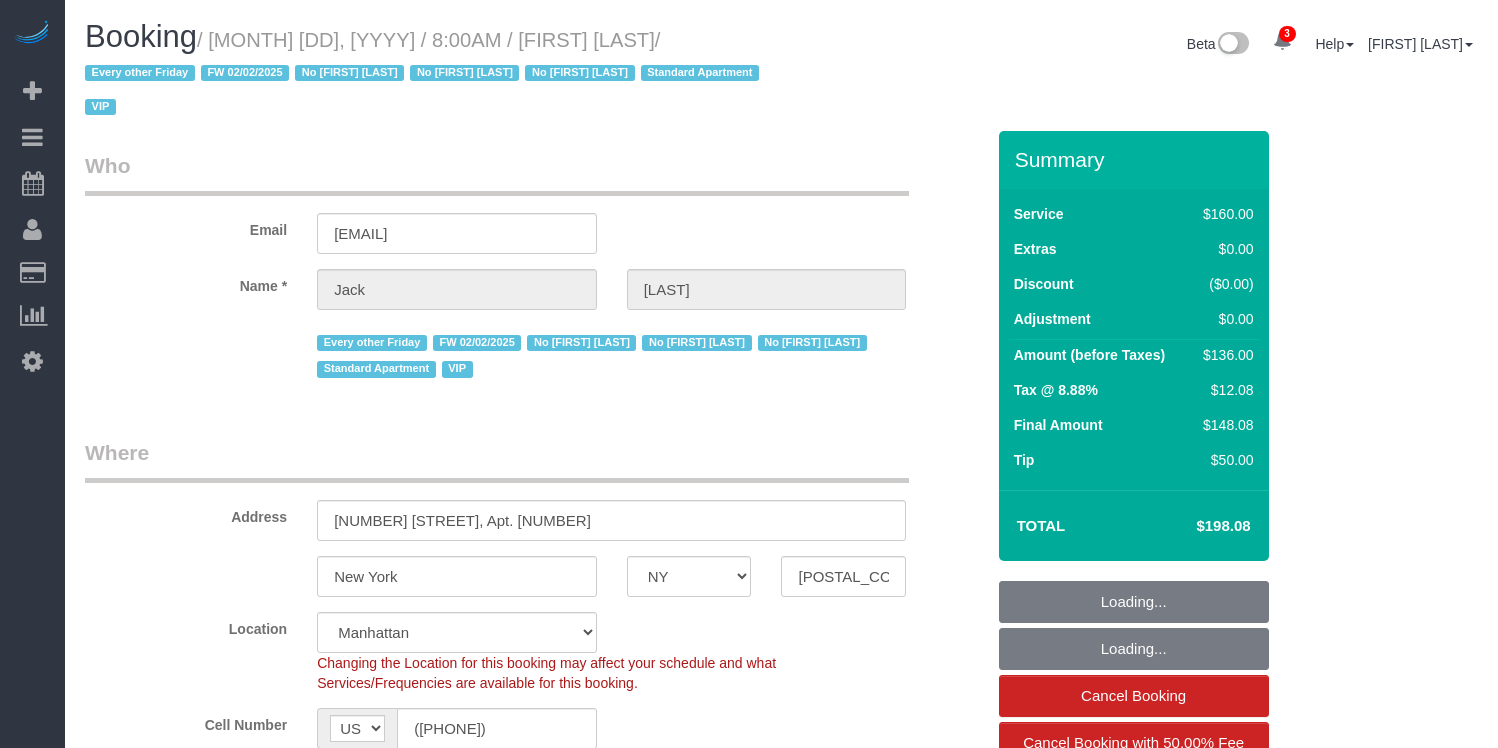 select on "NY" 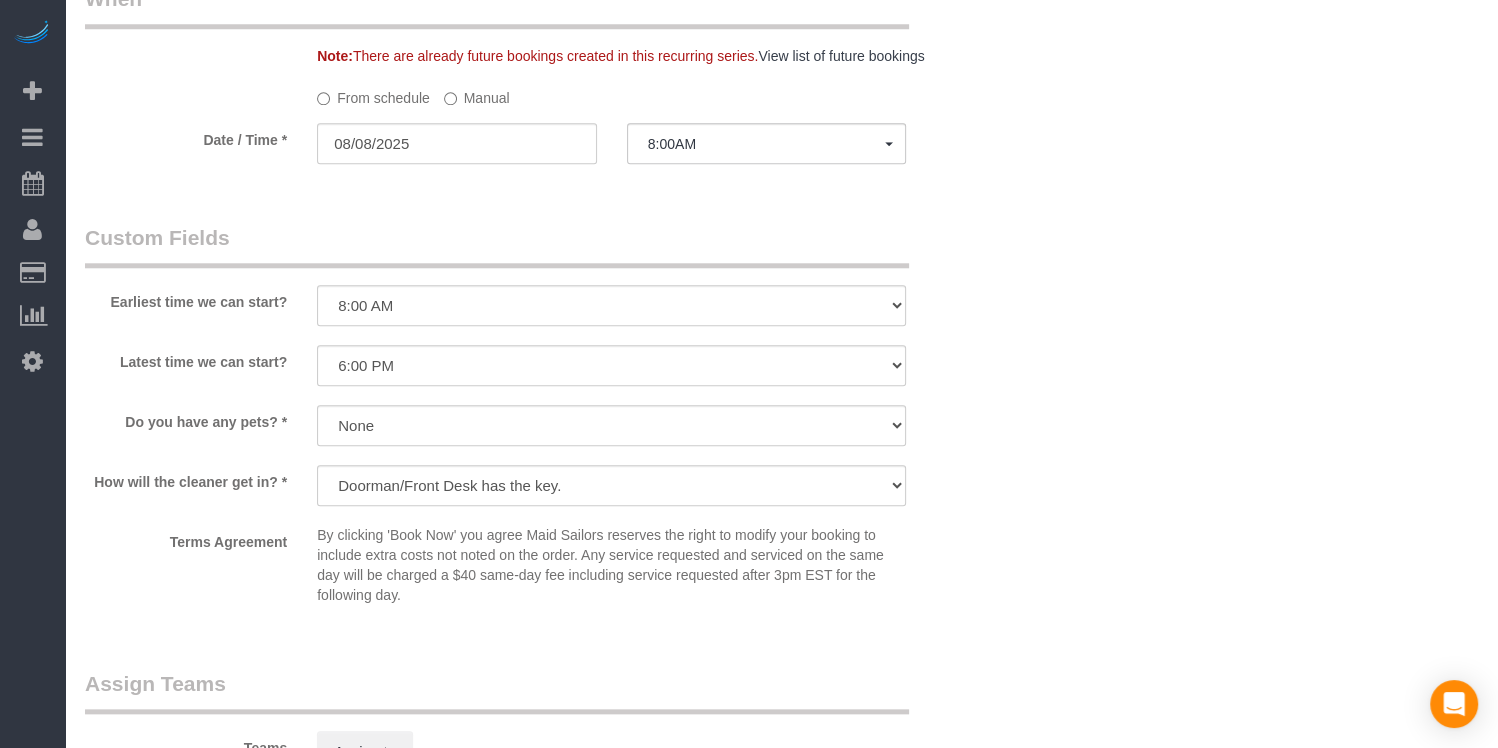 scroll, scrollTop: 1710, scrollLeft: 0, axis: vertical 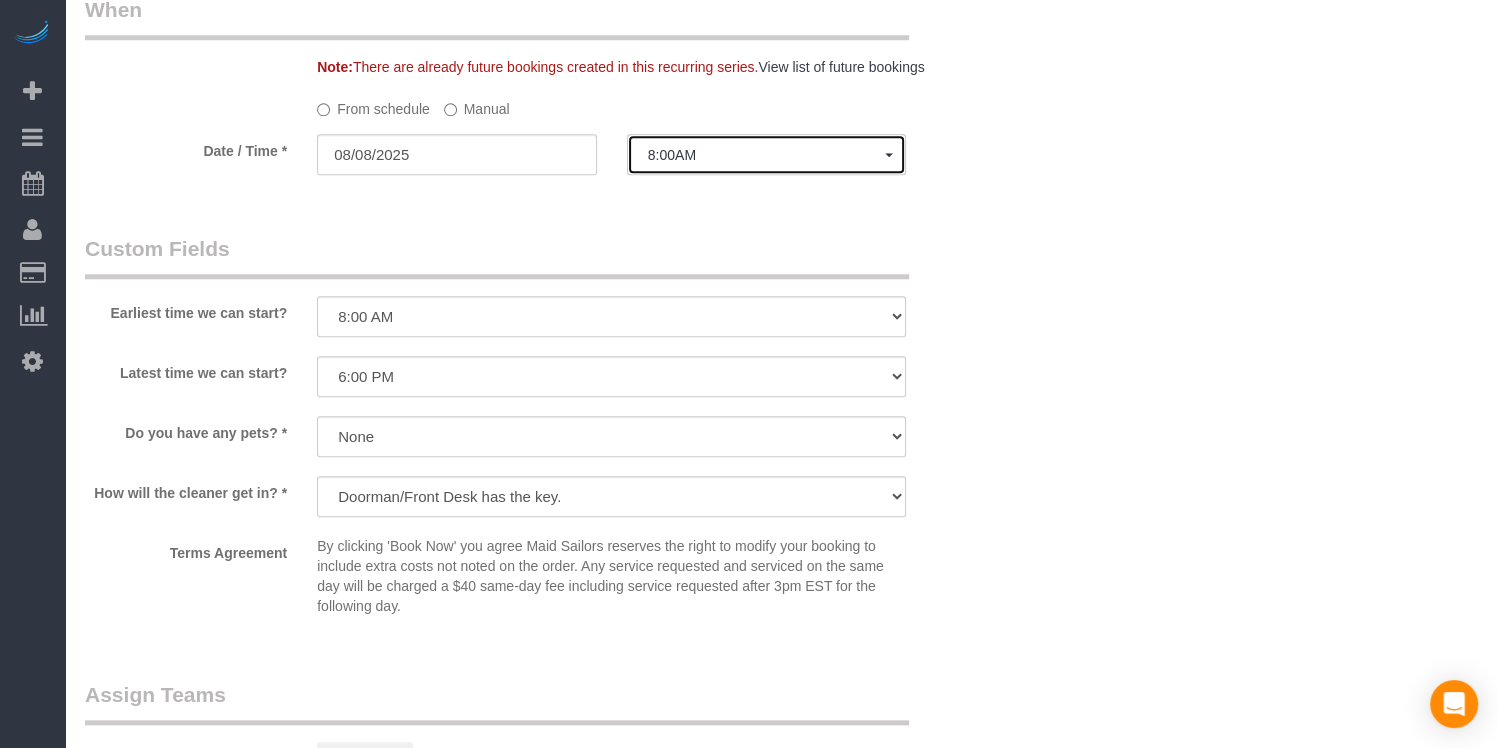 click on "8:00AM" 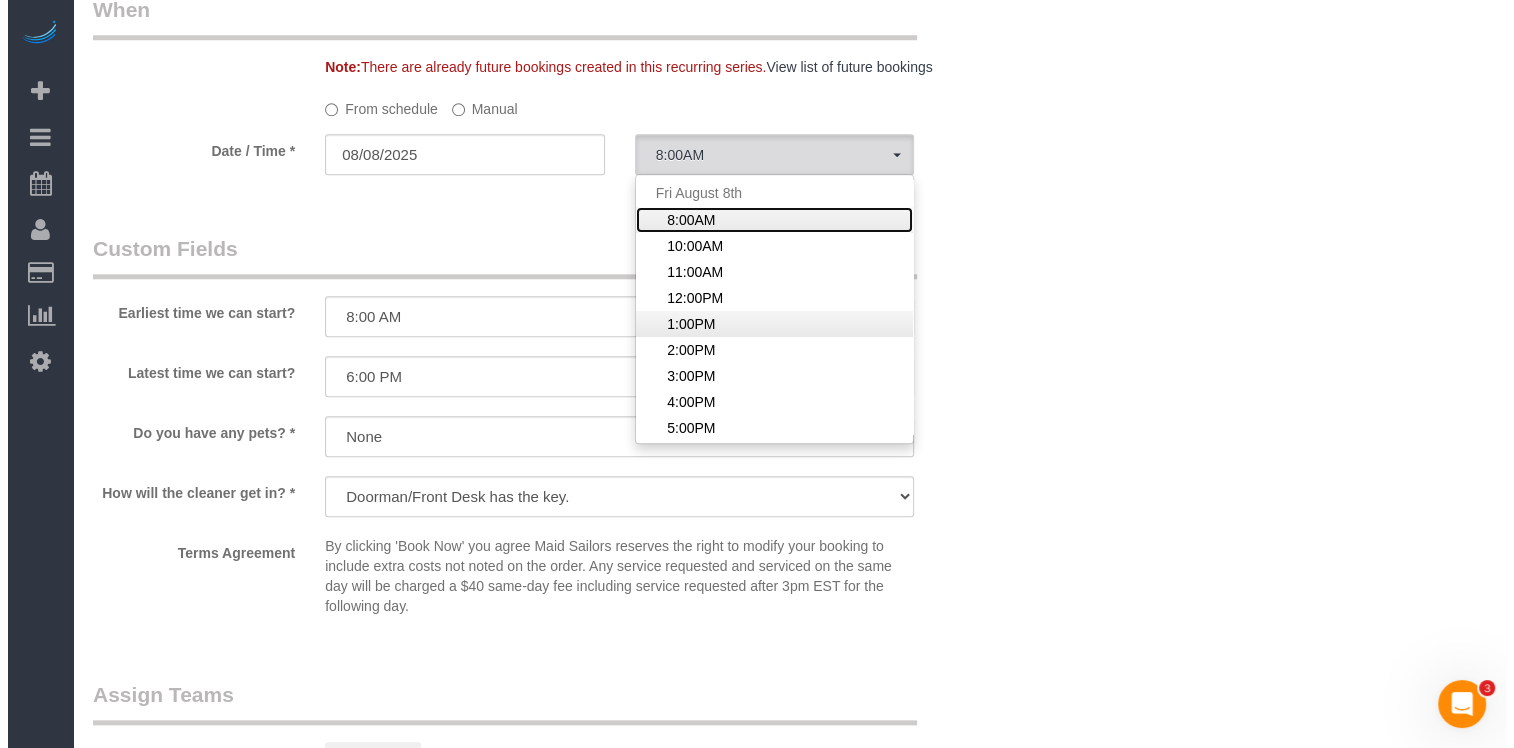scroll, scrollTop: 0, scrollLeft: 0, axis: both 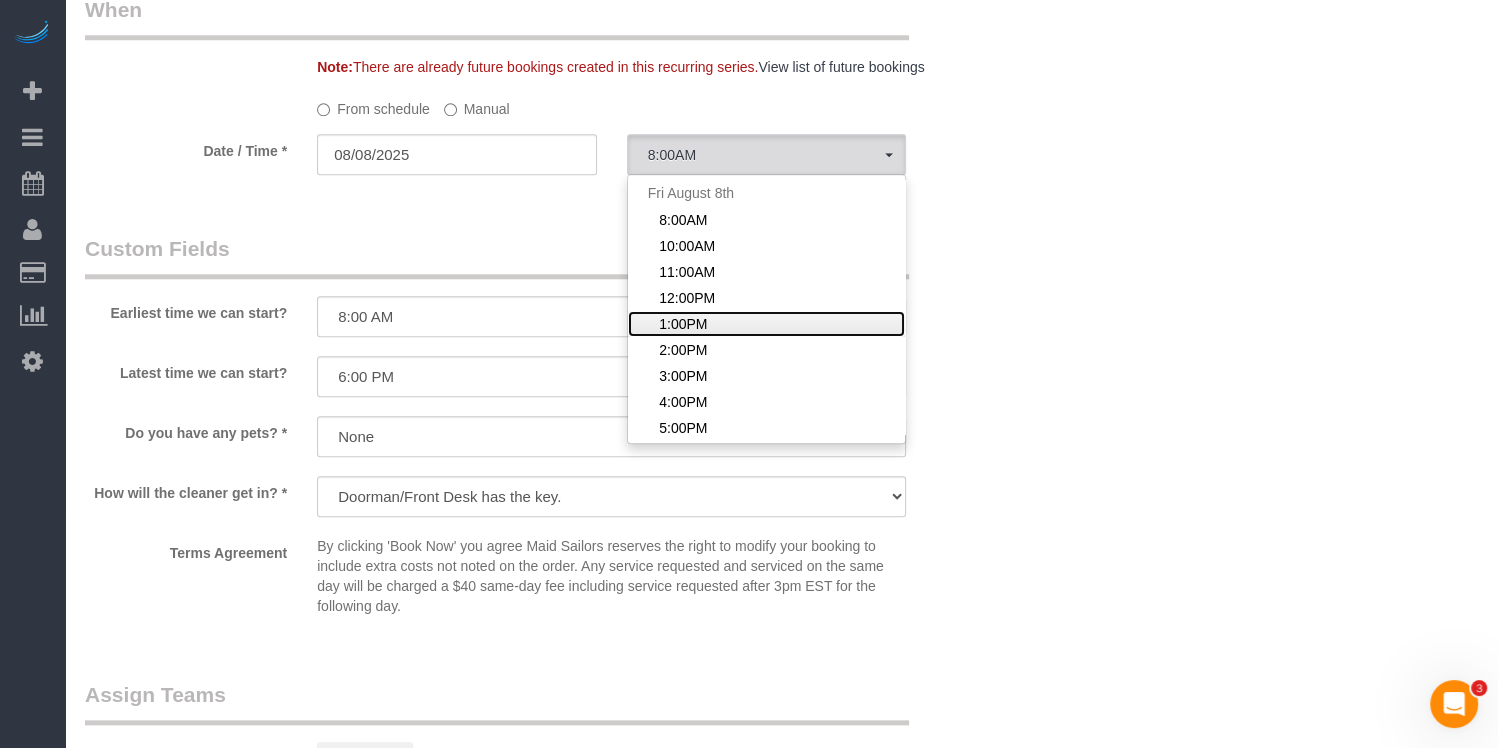 click on "1:00PM" 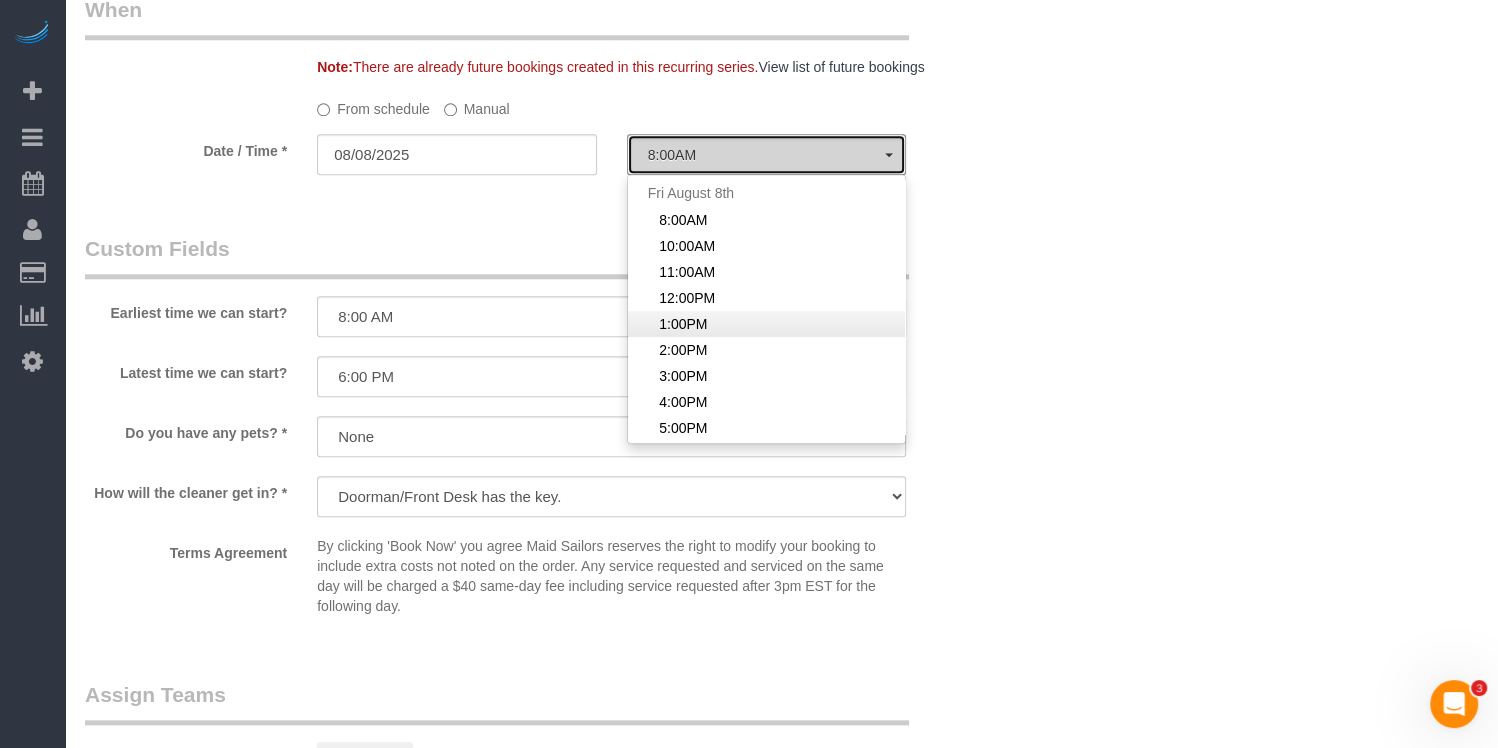 select on "spot5" 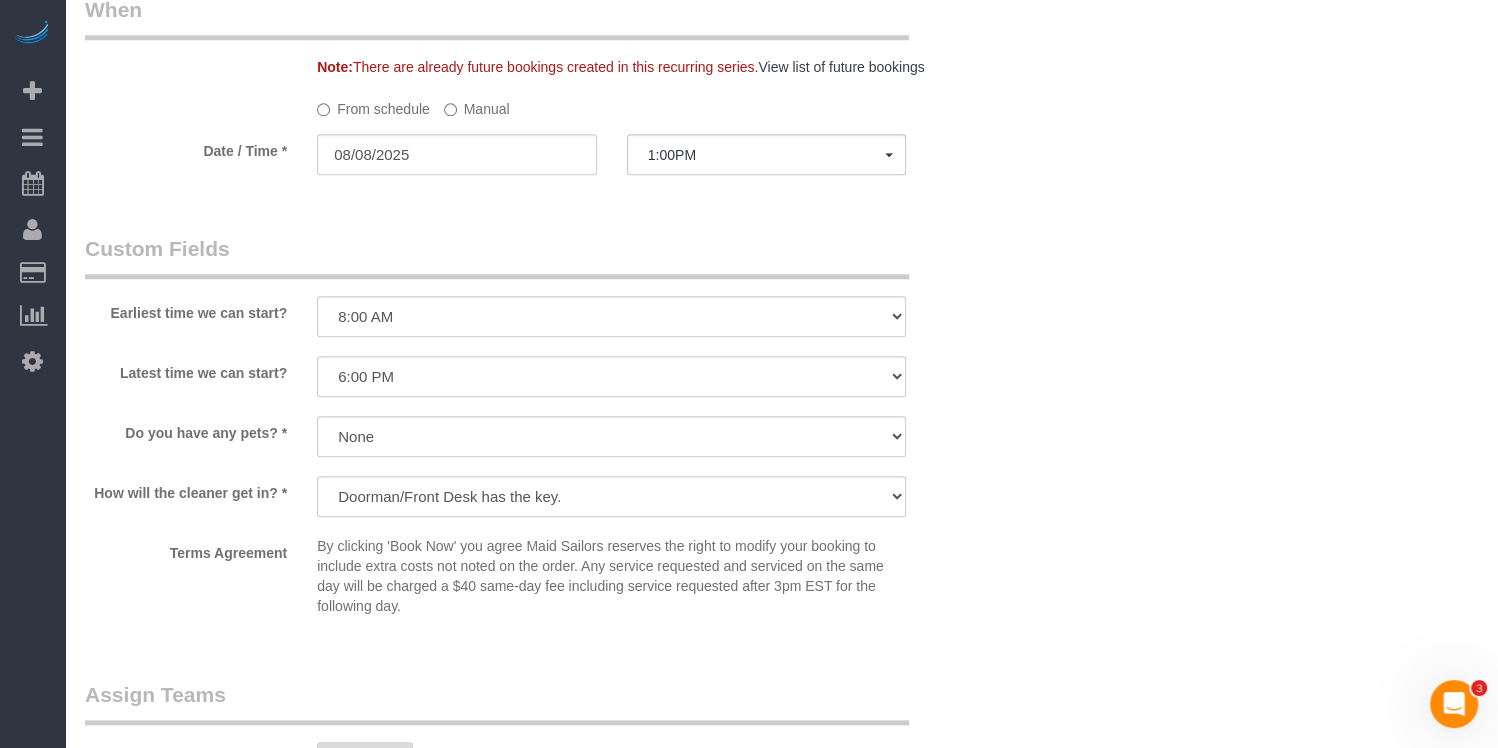 click on "Assign to" at bounding box center [365, 763] 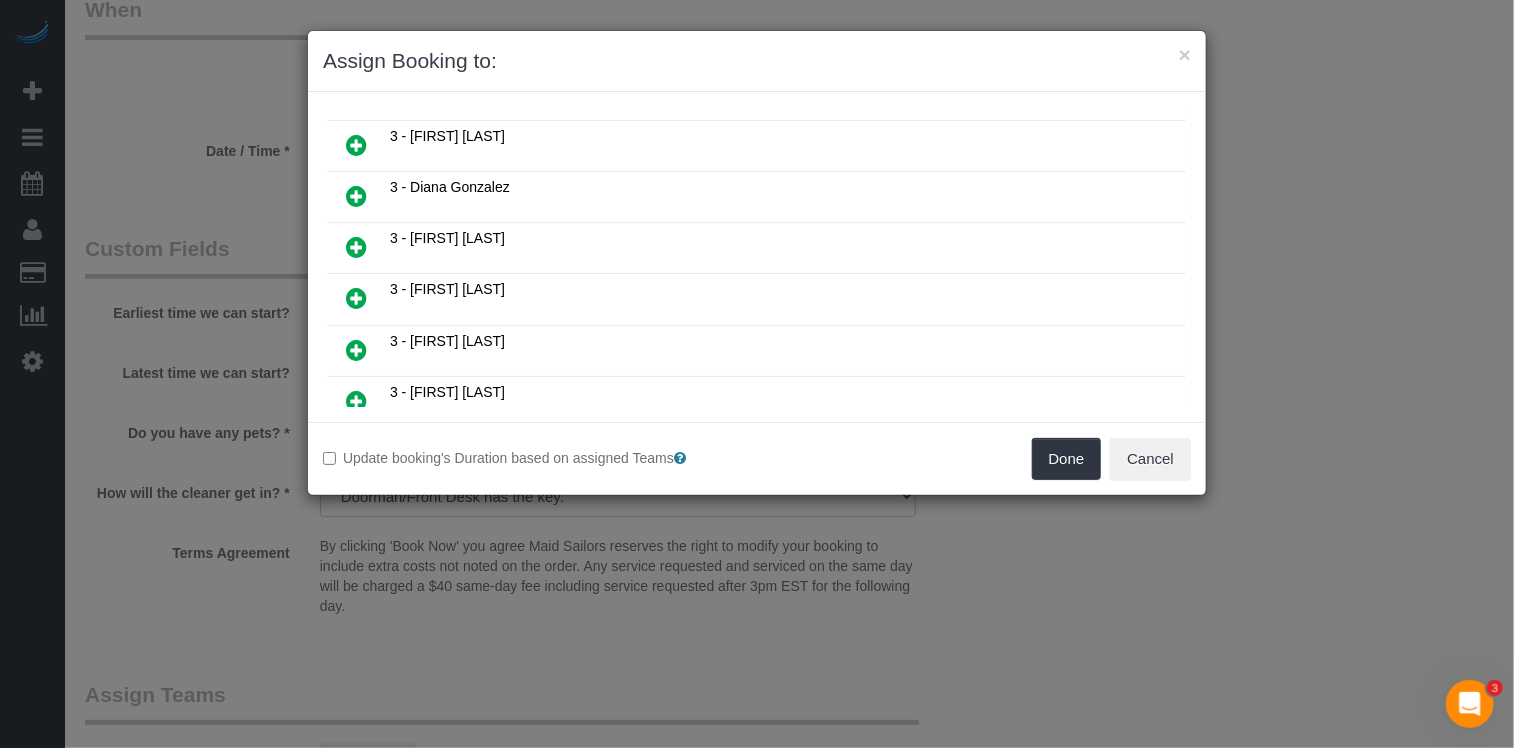 click at bounding box center (356, 196) 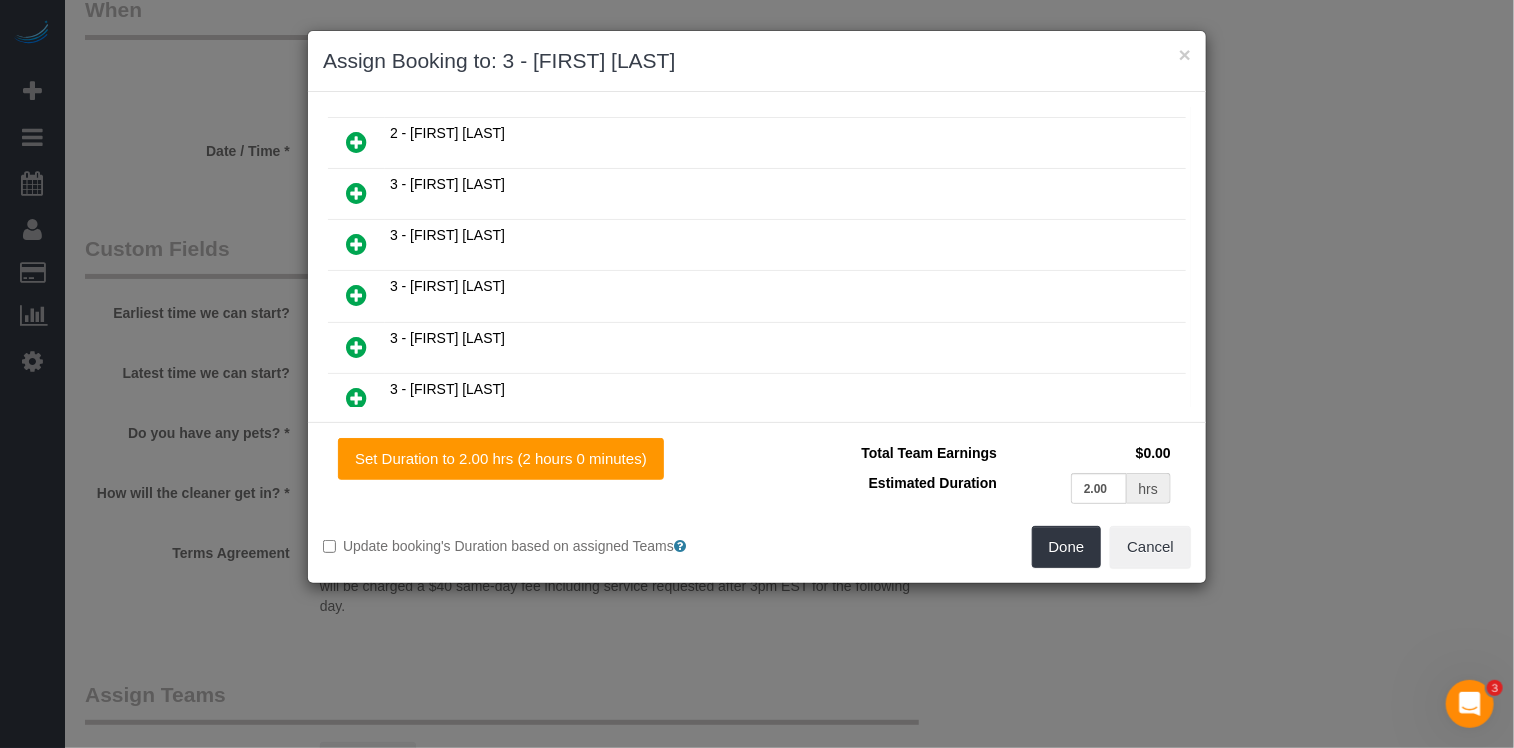 scroll, scrollTop: 501, scrollLeft: 0, axis: vertical 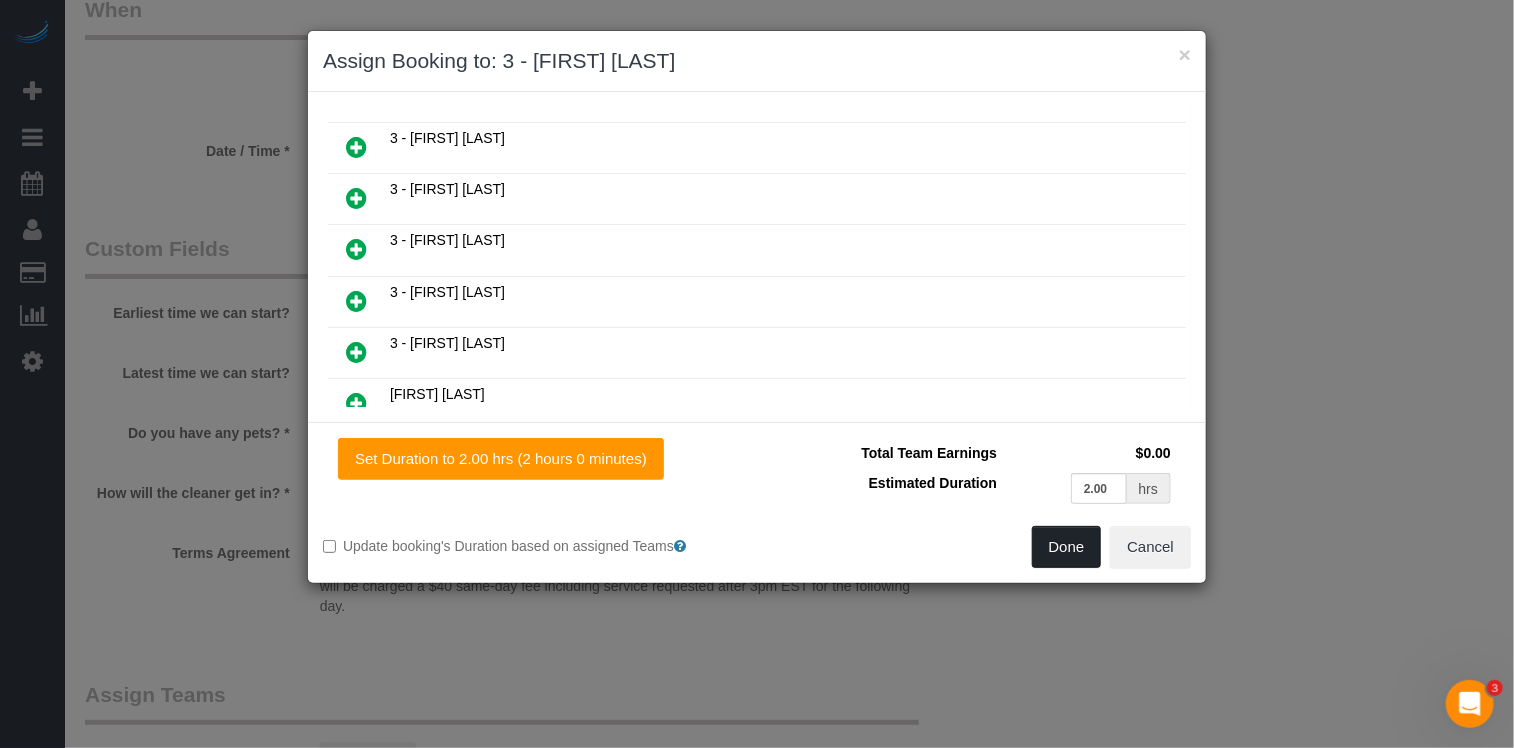 click on "Done" at bounding box center (1067, 547) 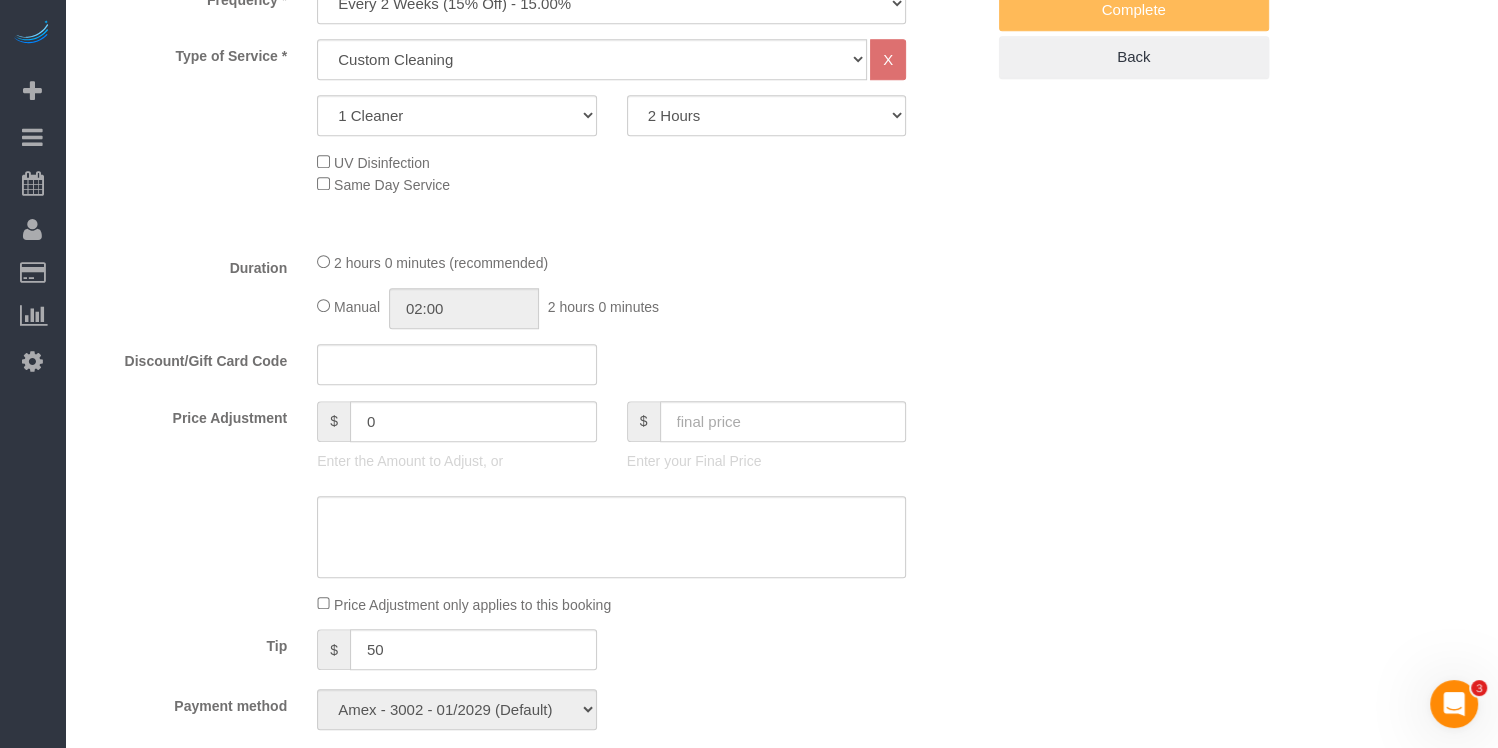 scroll, scrollTop: 0, scrollLeft: 0, axis: both 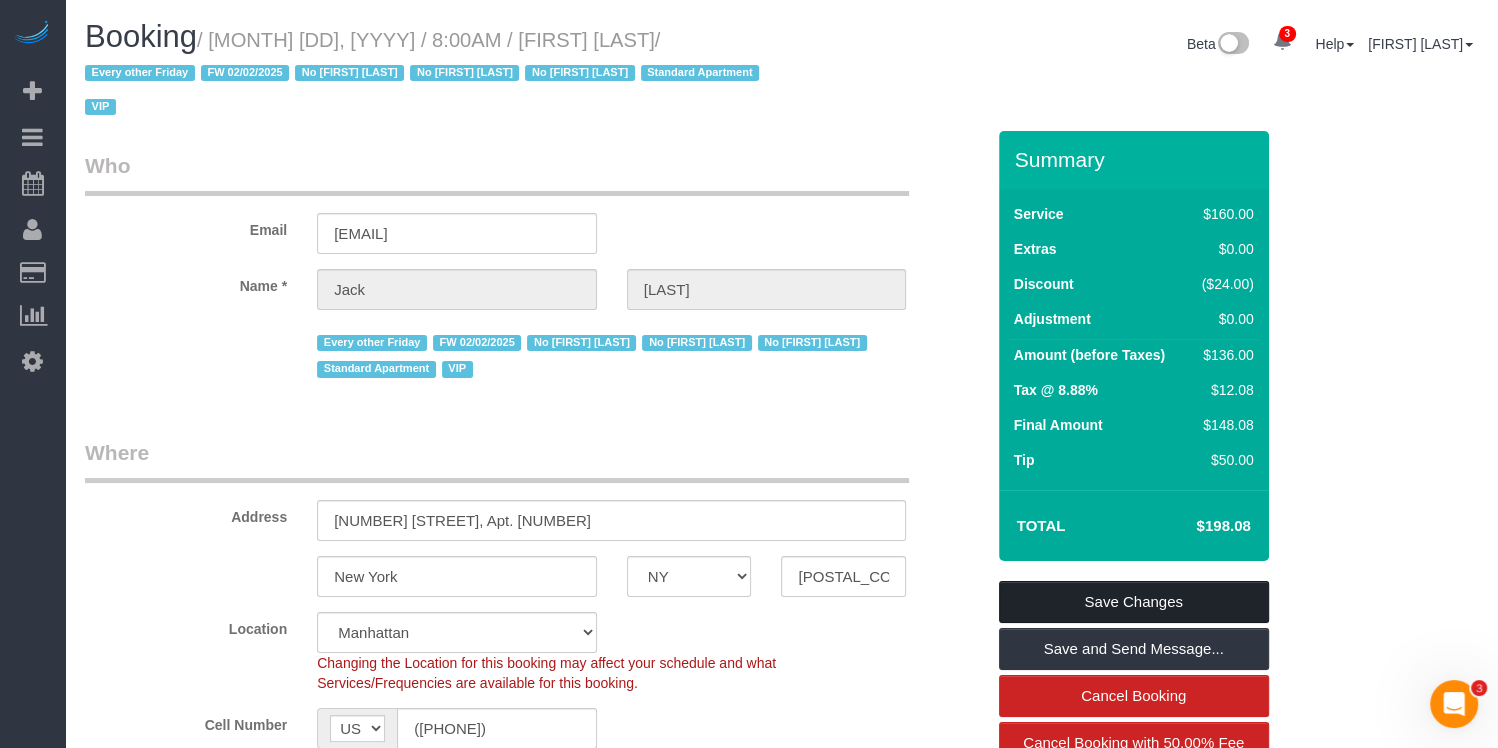 click on "Save Changes" at bounding box center [1134, 602] 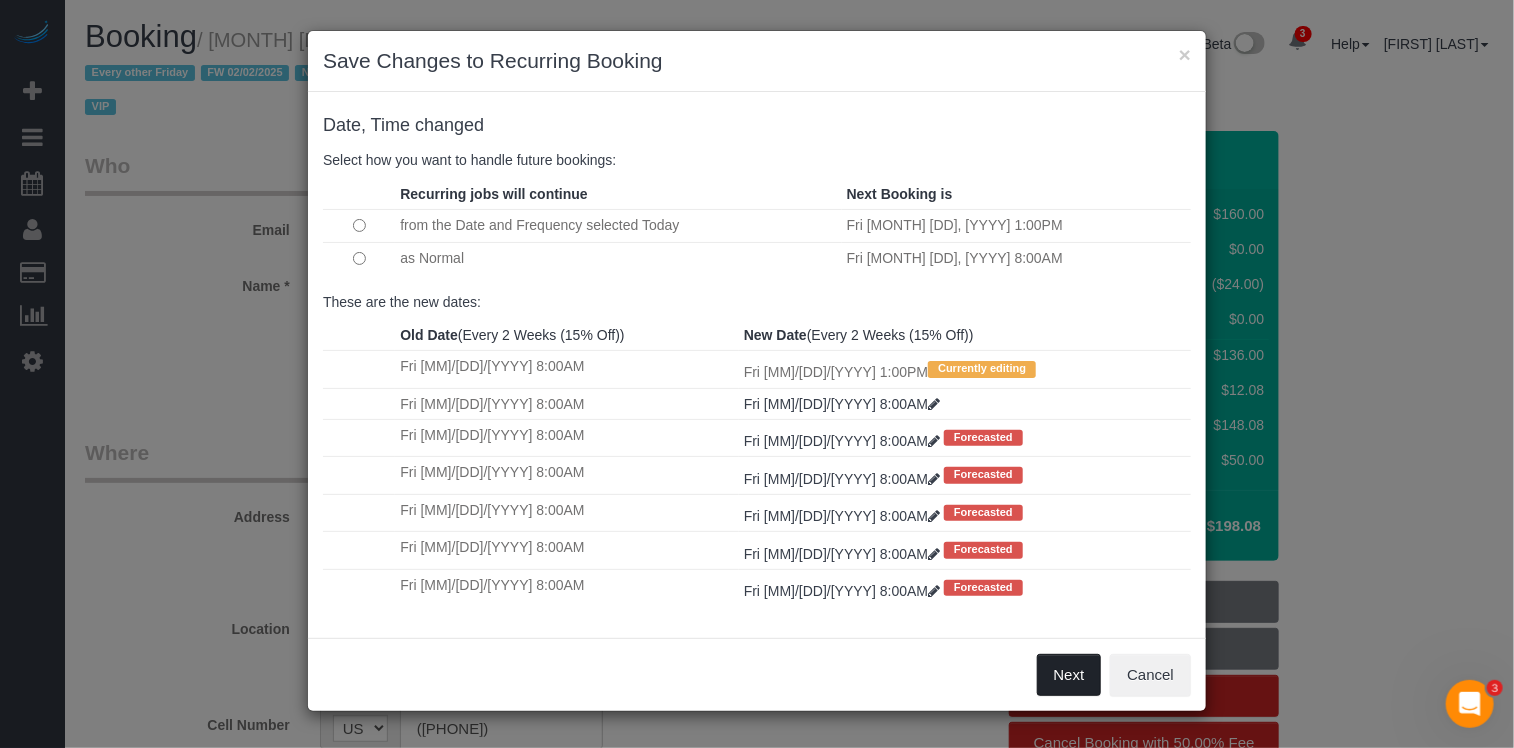 click on "Next" at bounding box center [1069, 675] 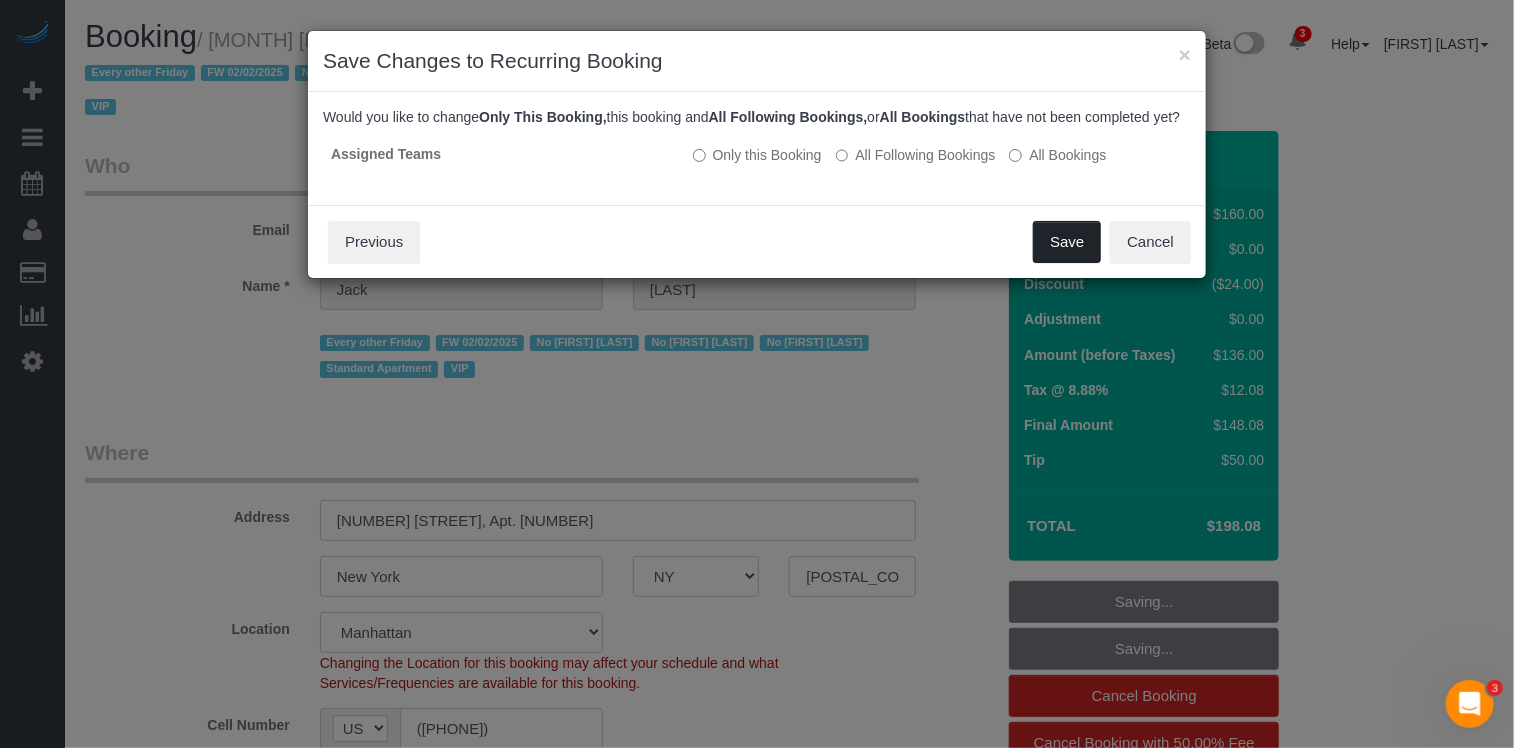 drag, startPoint x: 1057, startPoint y: 277, endPoint x: 1005, endPoint y: 228, distance: 71.44928 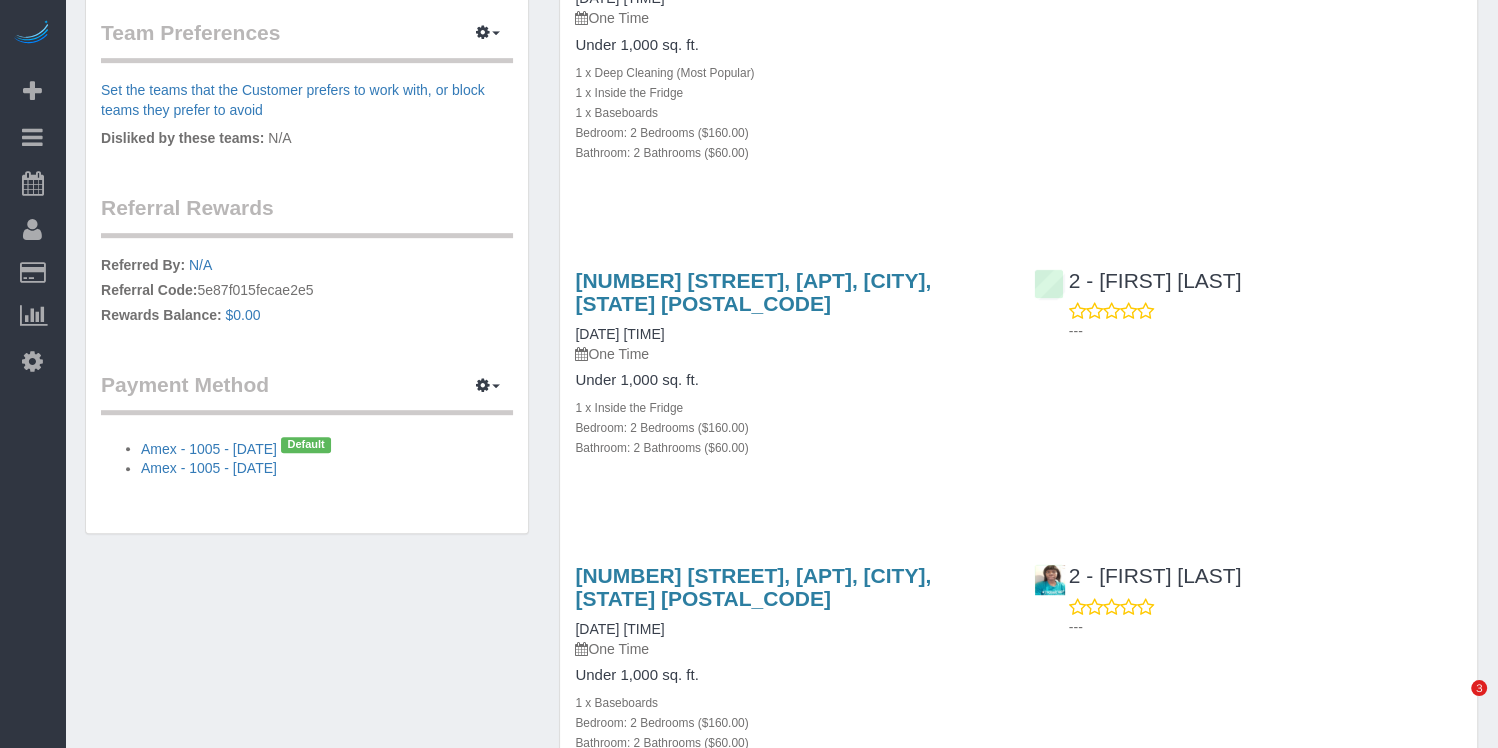 scroll, scrollTop: 0, scrollLeft: 0, axis: both 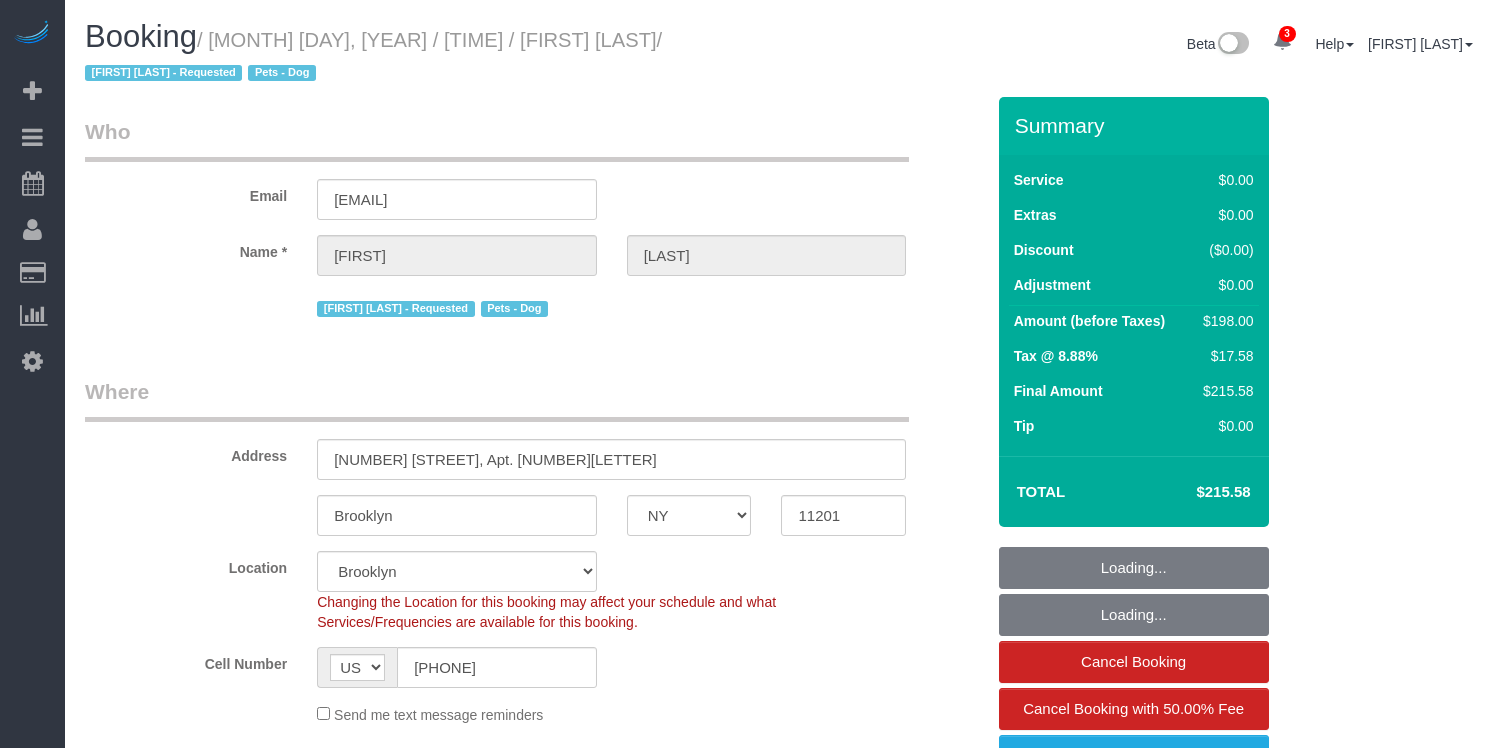 select on "NY" 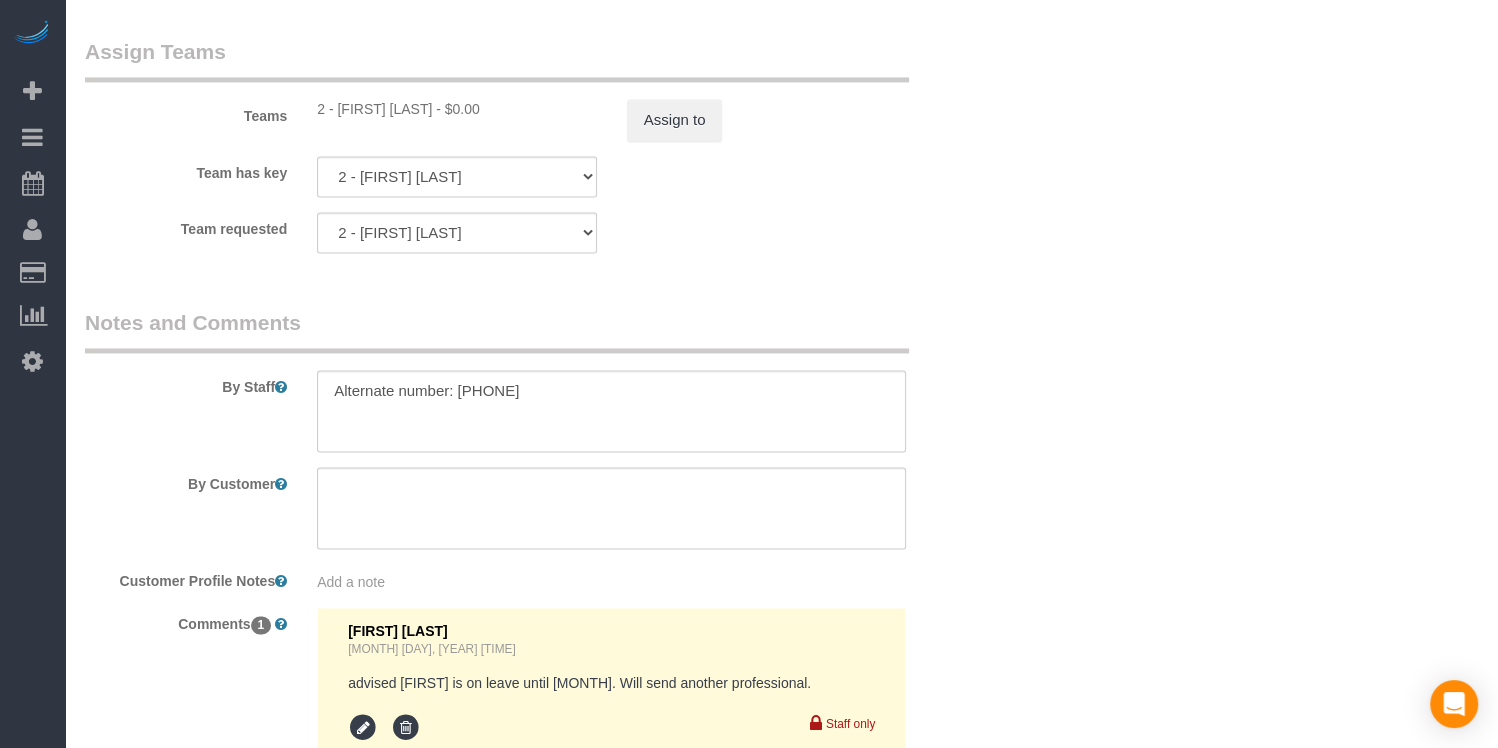 scroll, scrollTop: 2395, scrollLeft: 0, axis: vertical 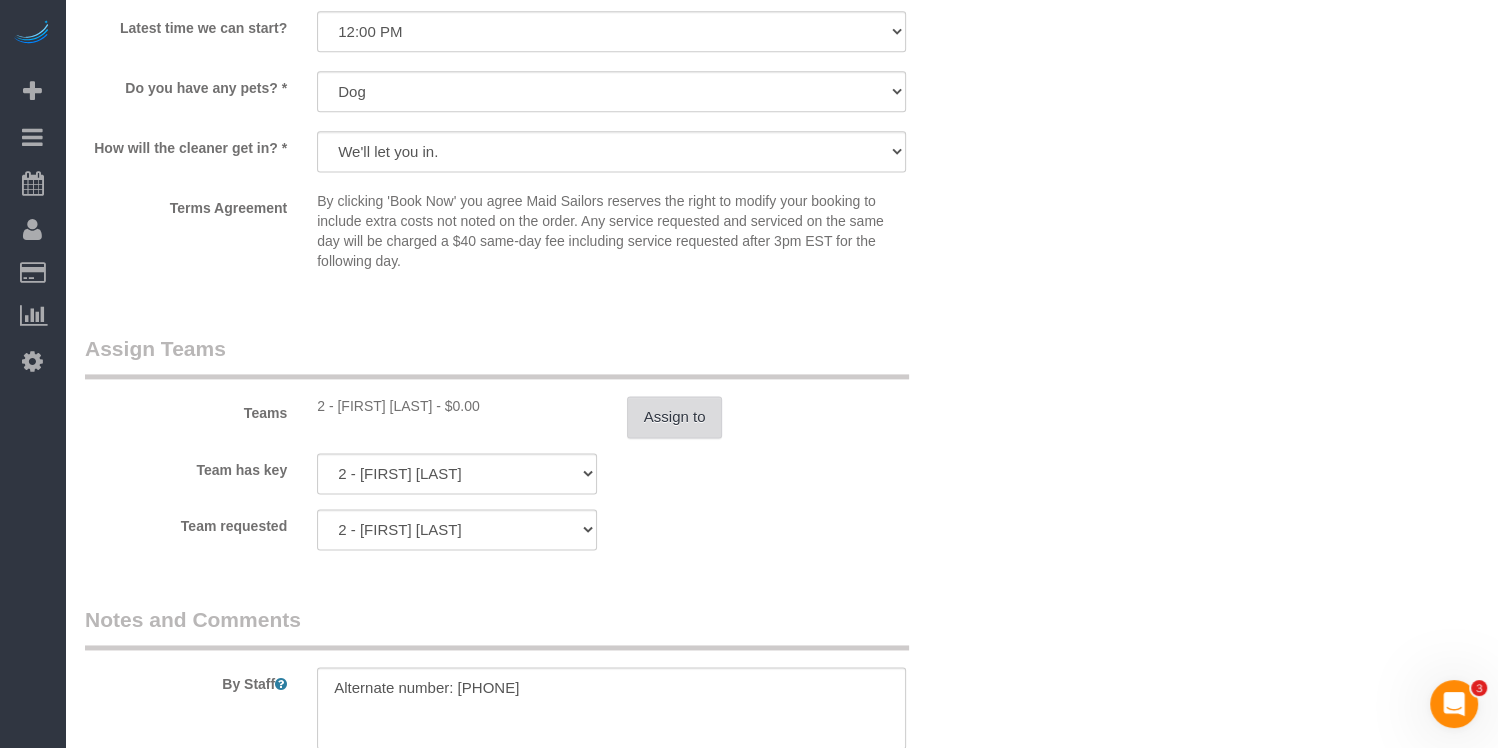 click on "Assign to" at bounding box center [675, 417] 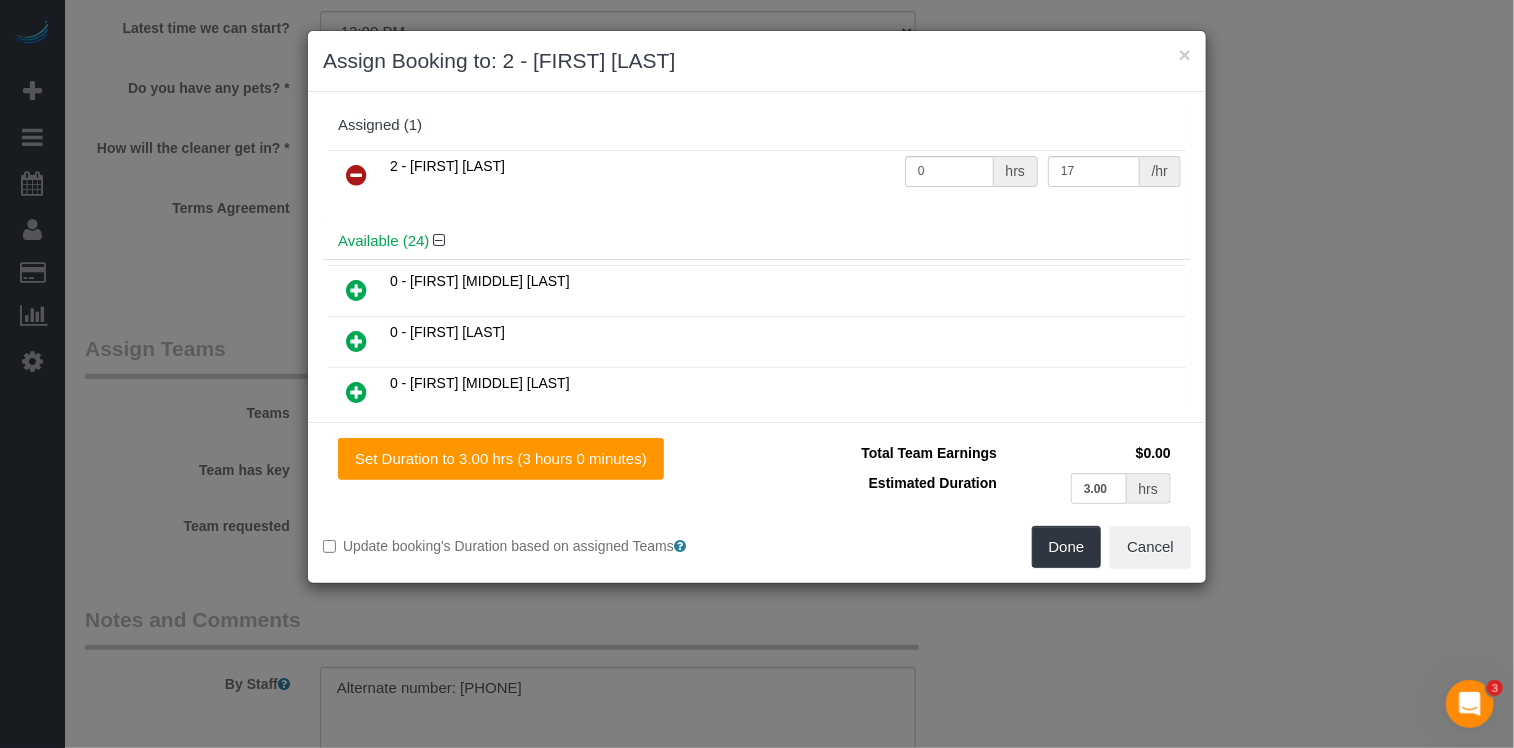 click at bounding box center (356, 175) 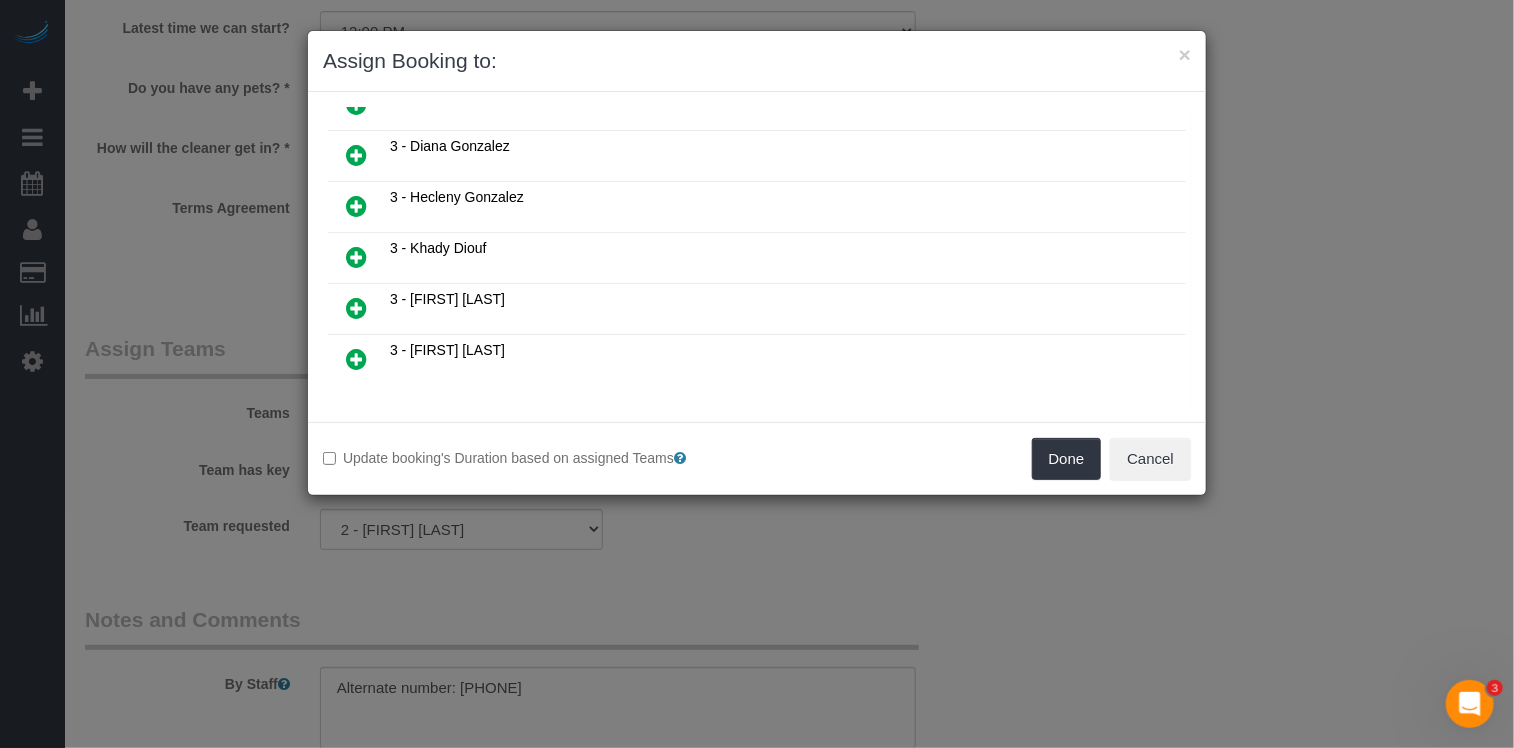 scroll, scrollTop: 914, scrollLeft: 0, axis: vertical 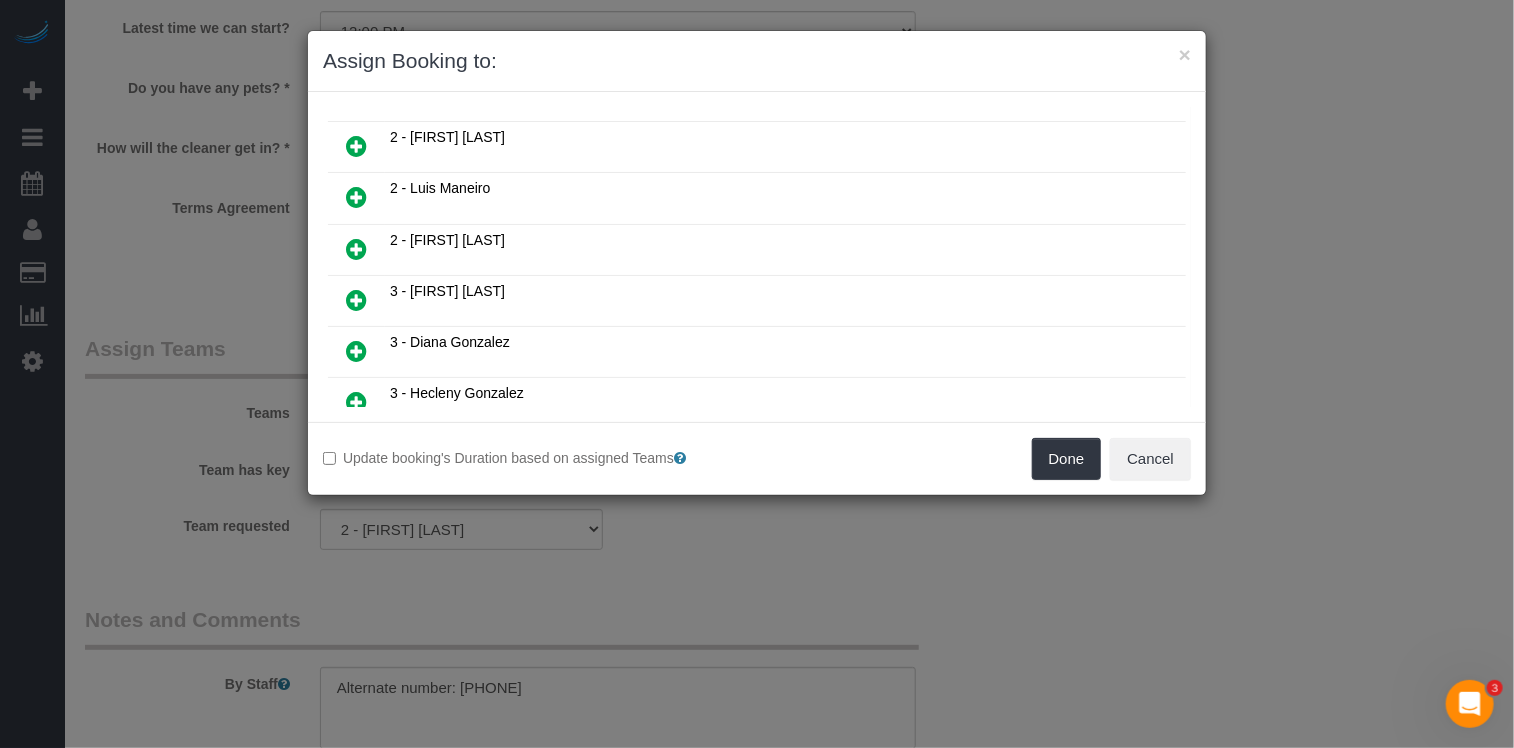 click at bounding box center (356, 402) 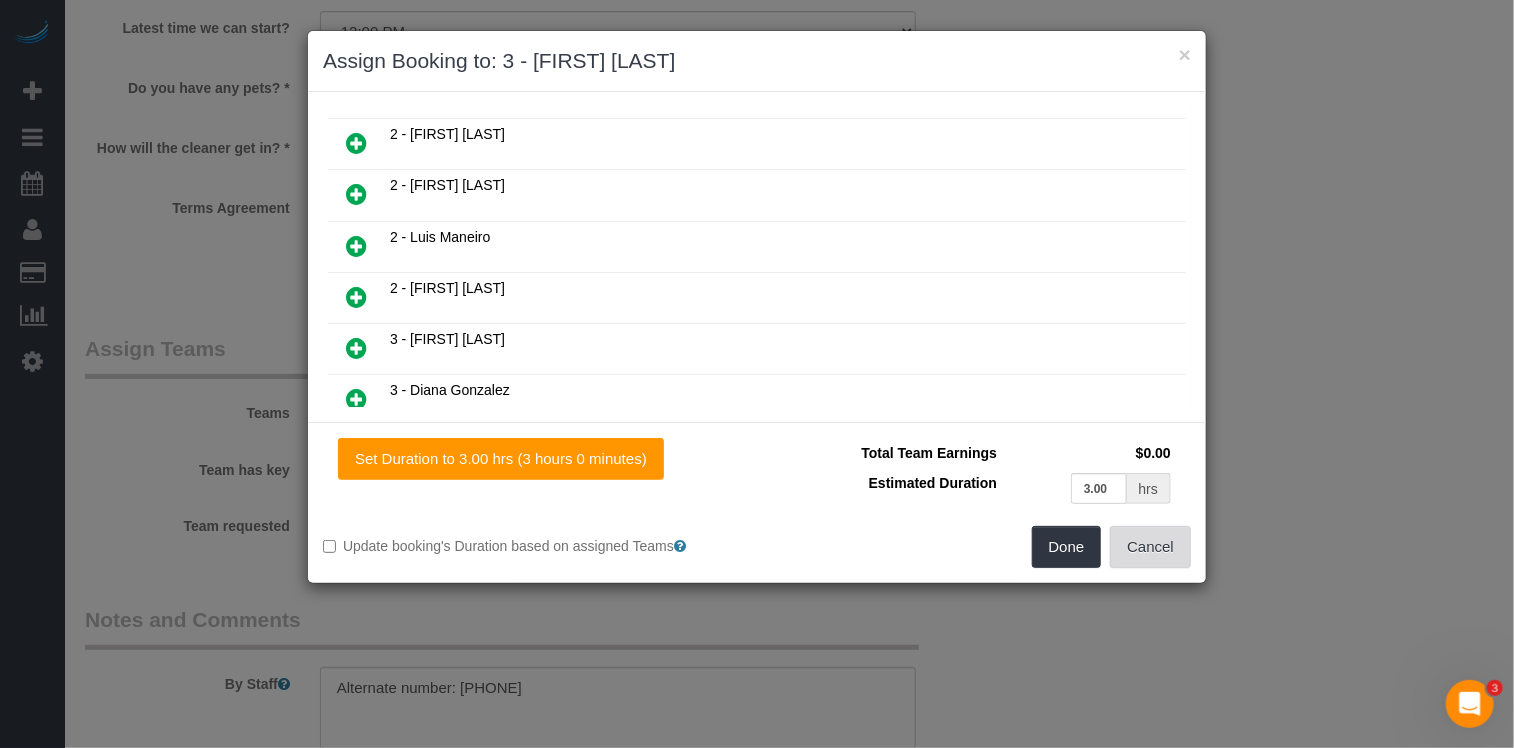 scroll, scrollTop: 960, scrollLeft: 0, axis: vertical 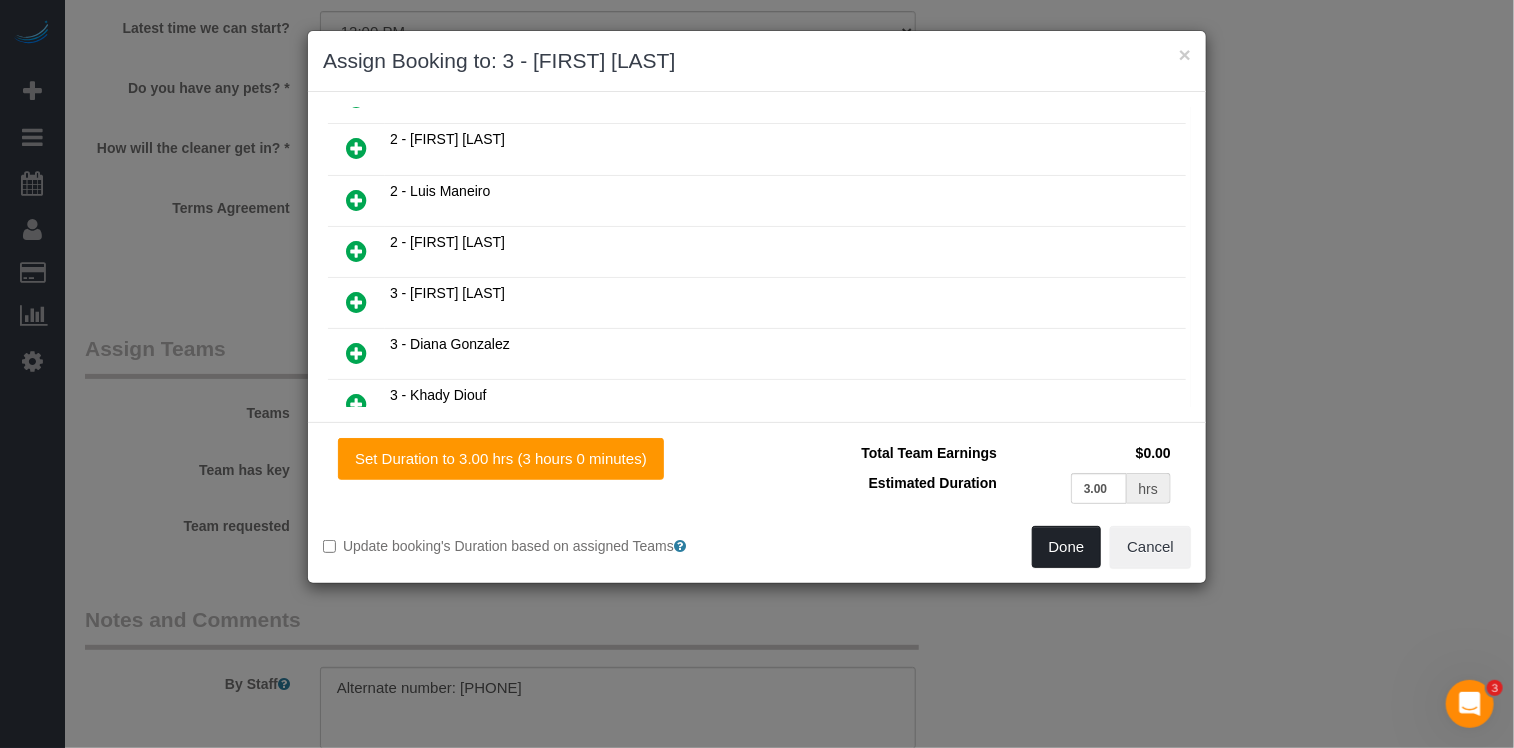 click on "Done" at bounding box center [1067, 547] 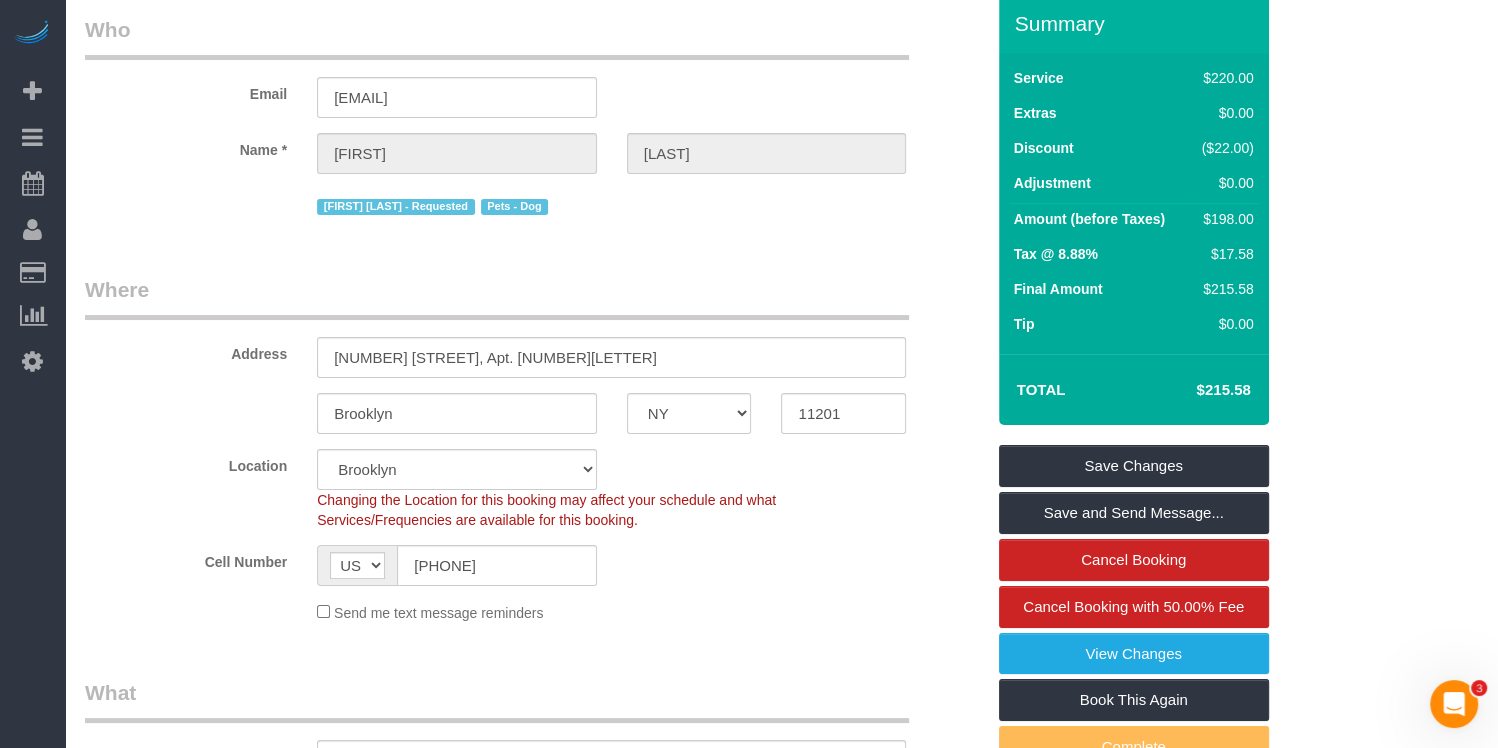 scroll, scrollTop: 0, scrollLeft: 0, axis: both 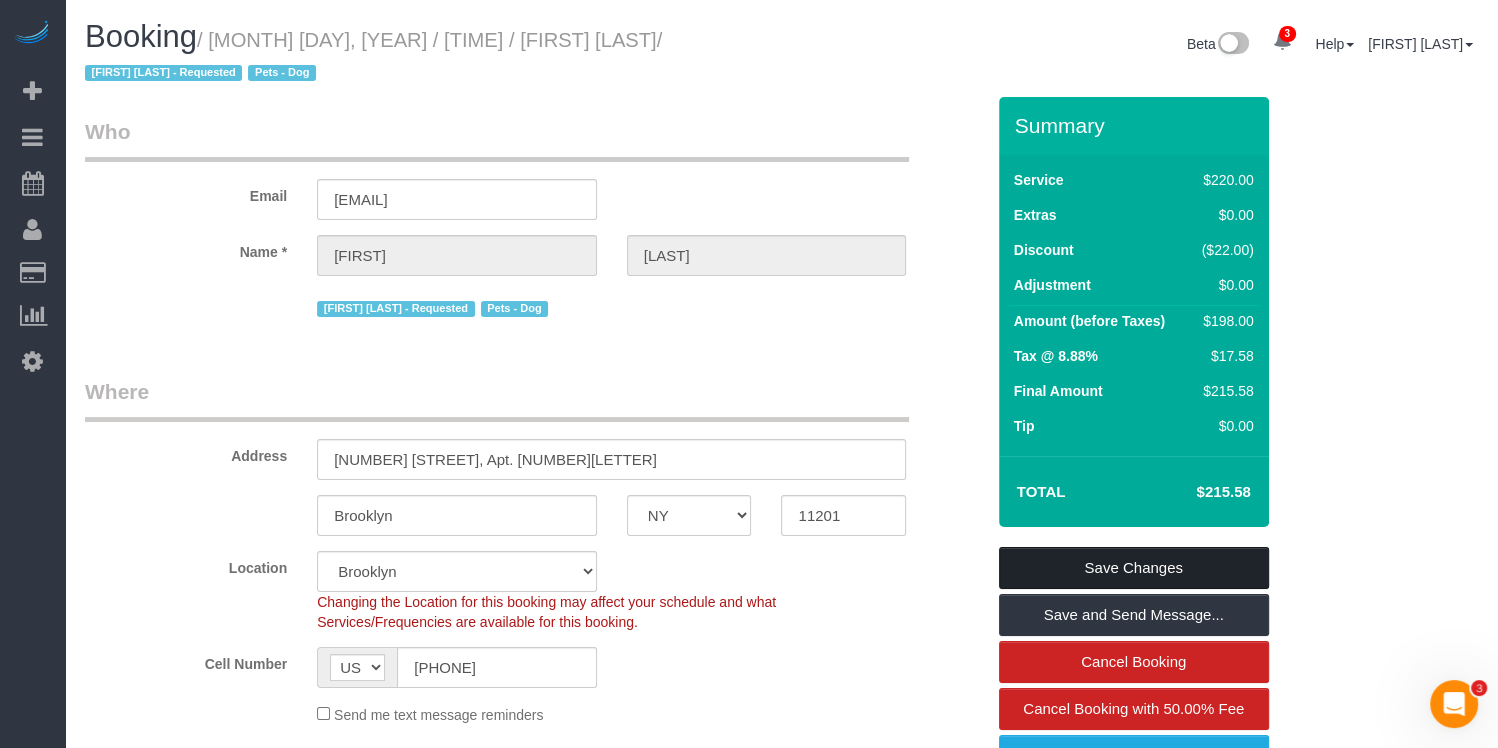click on "Save Changes" at bounding box center (1134, 568) 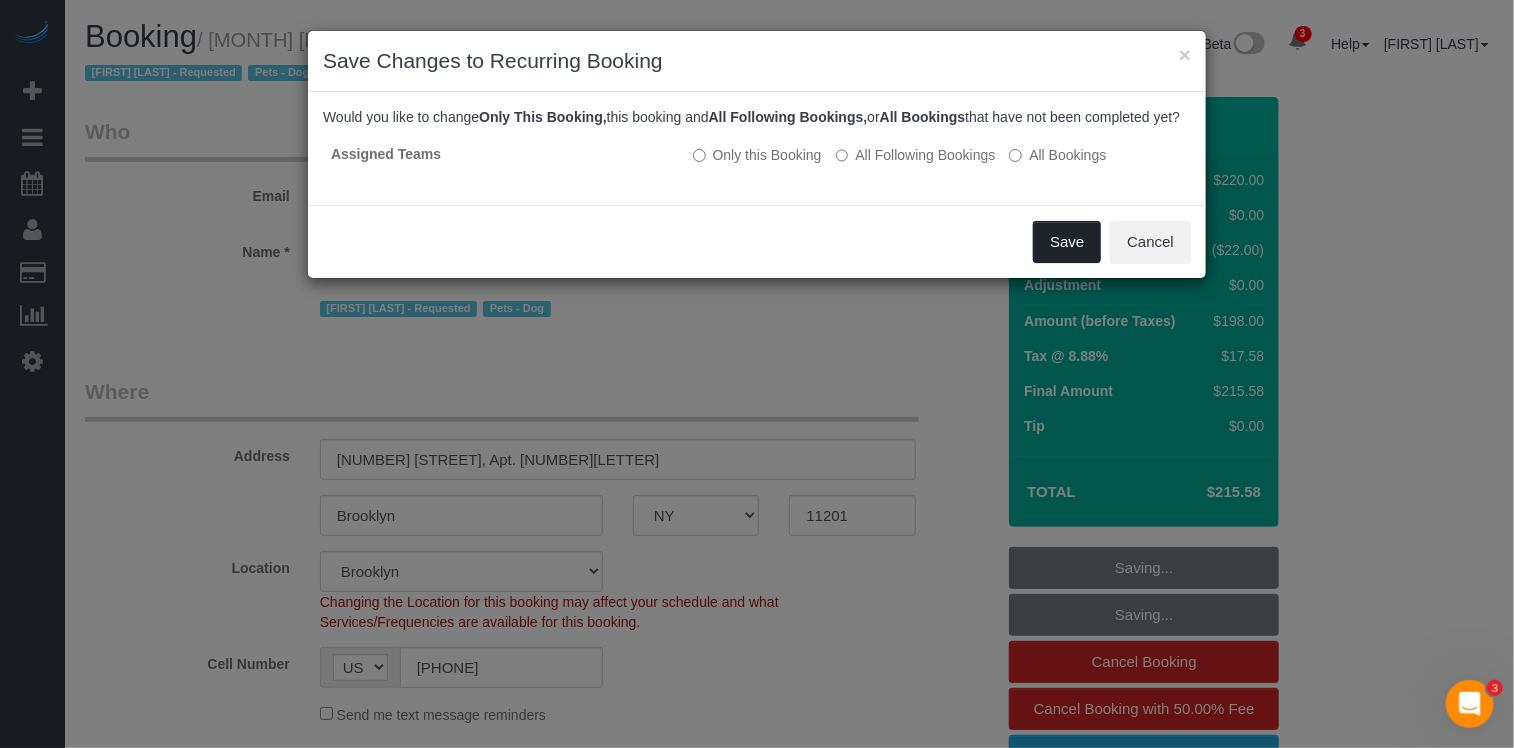 click on "Save" at bounding box center (1067, 242) 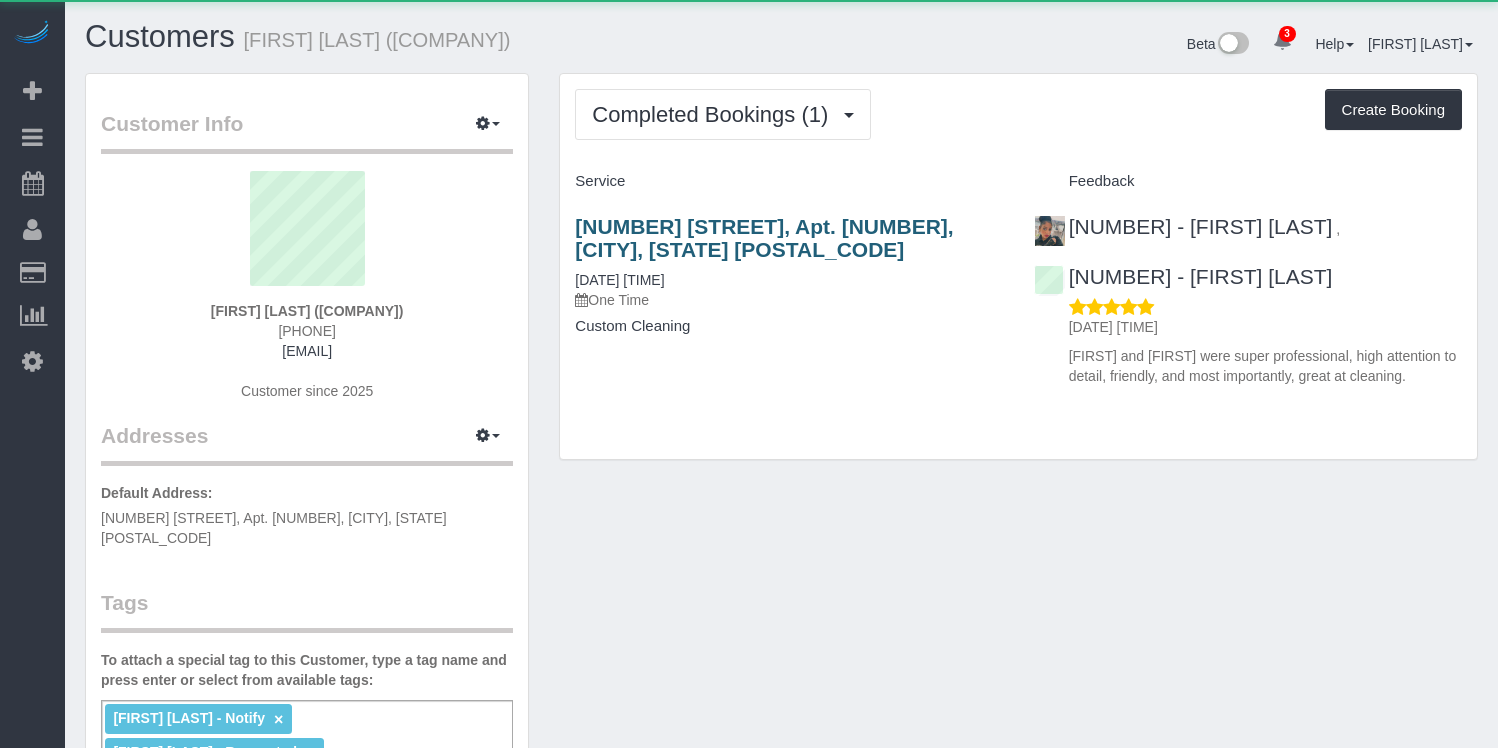 scroll, scrollTop: 0, scrollLeft: 0, axis: both 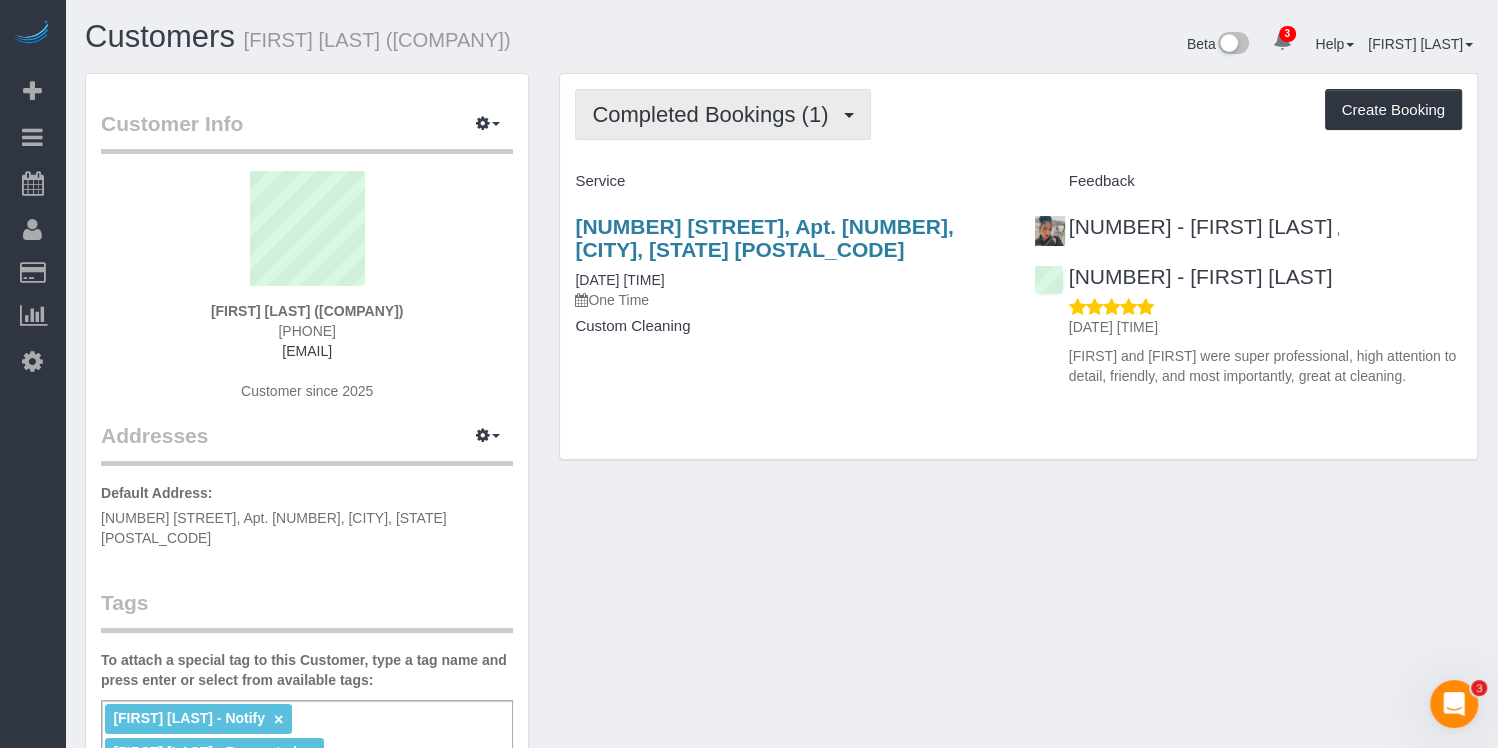 click on "Completed Bookings (1)" at bounding box center (723, 114) 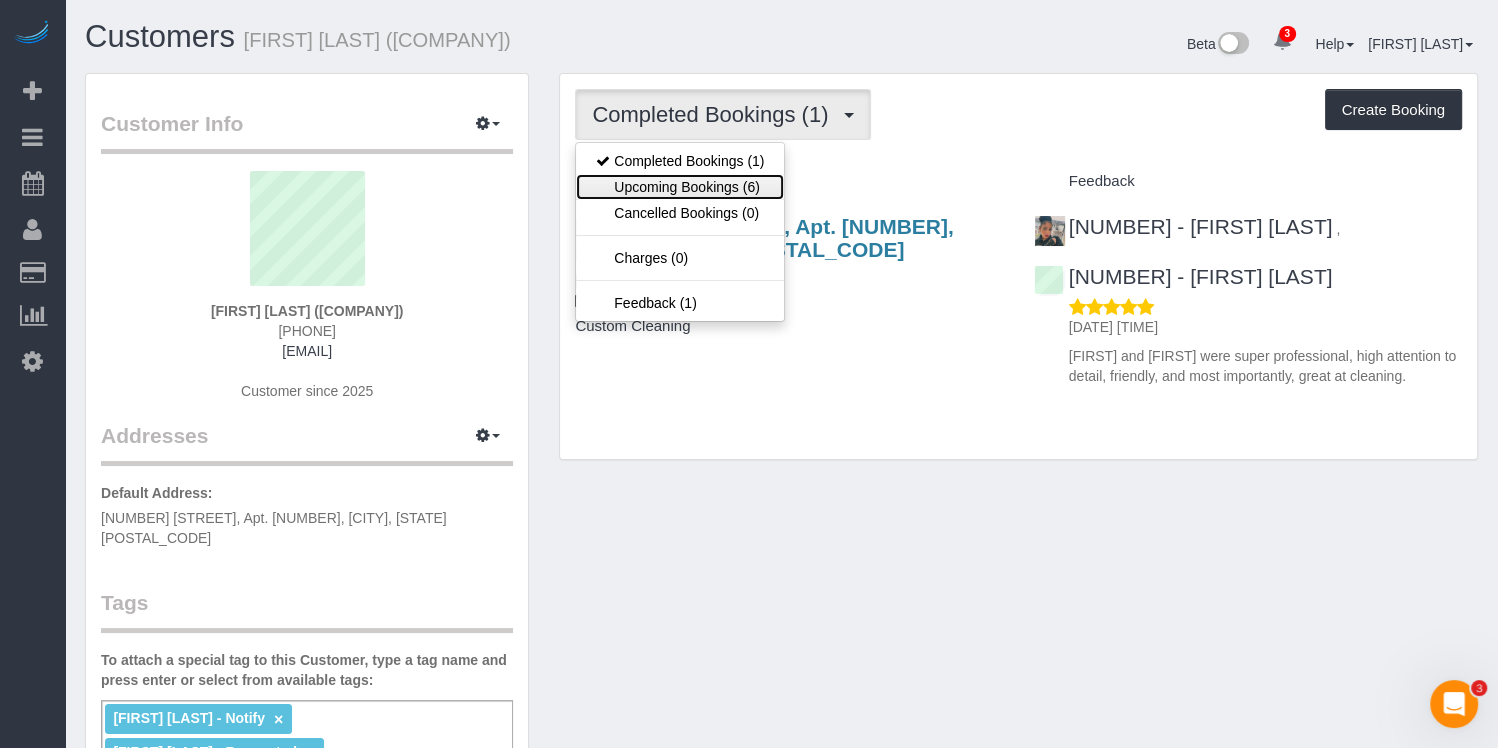 click on "Upcoming Bookings (6)" at bounding box center (680, 187) 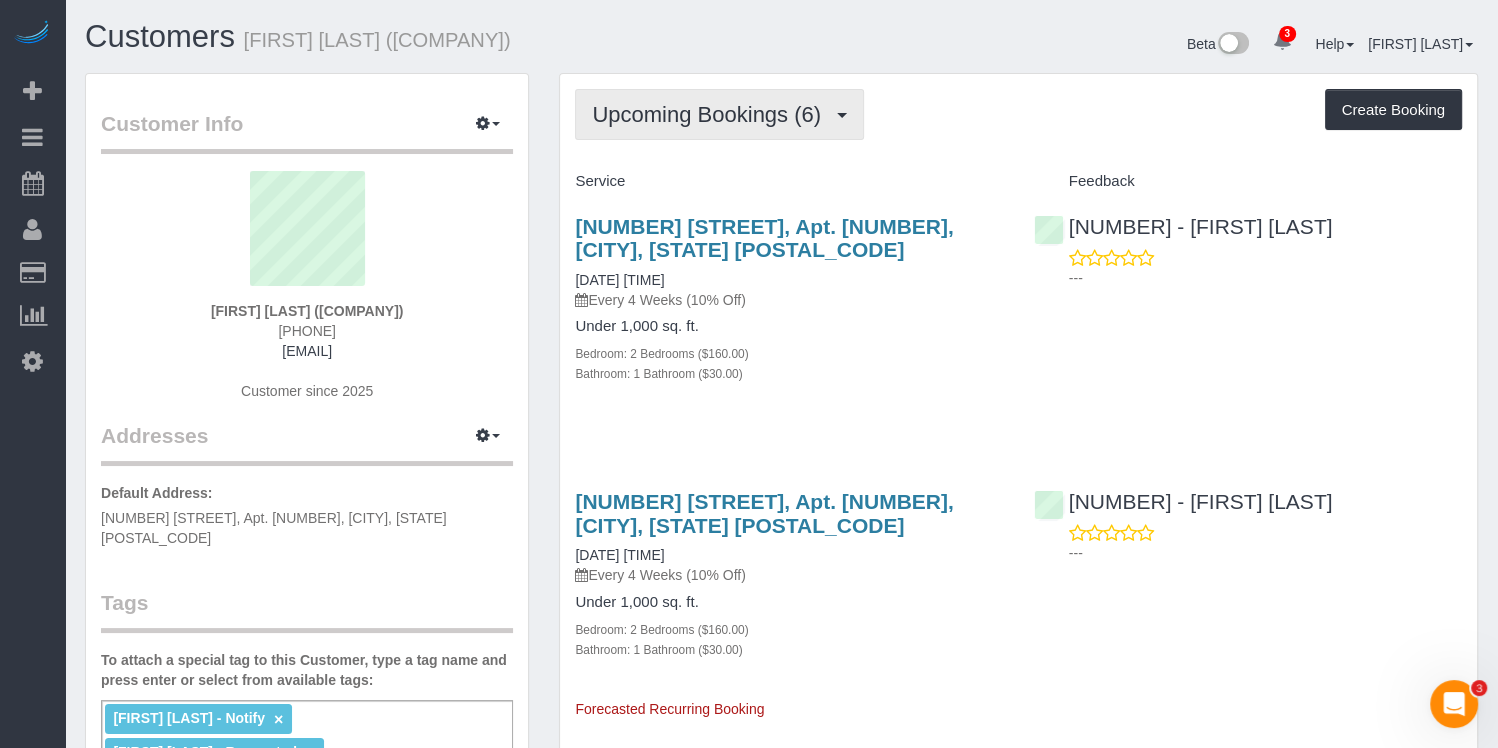 click on "Upcoming Bookings (6)" at bounding box center [711, 114] 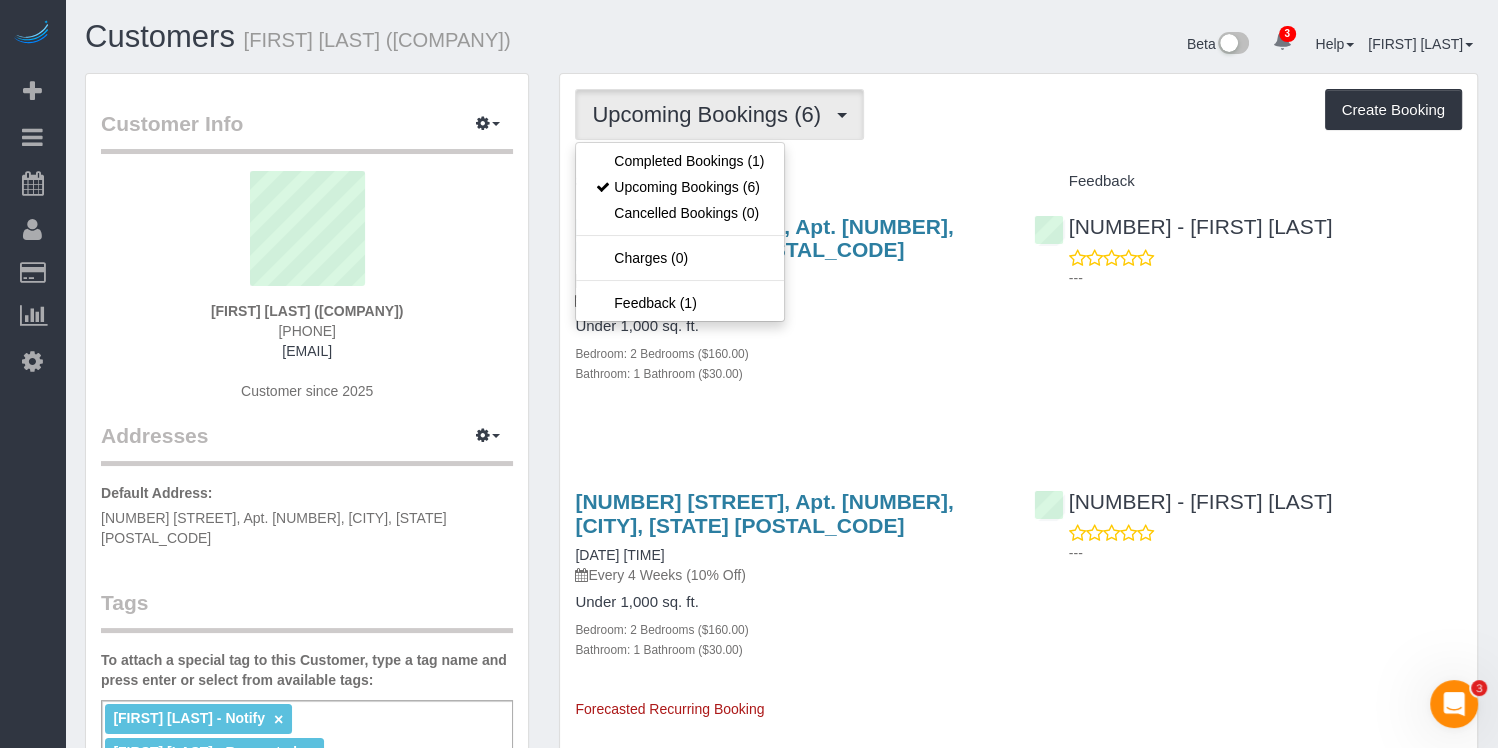 click on "Completed Bookings (1)
Upcoming Bookings (6)
Cancelled Bookings (0)
Charges (0)
Feedback (1)" at bounding box center (680, 232) 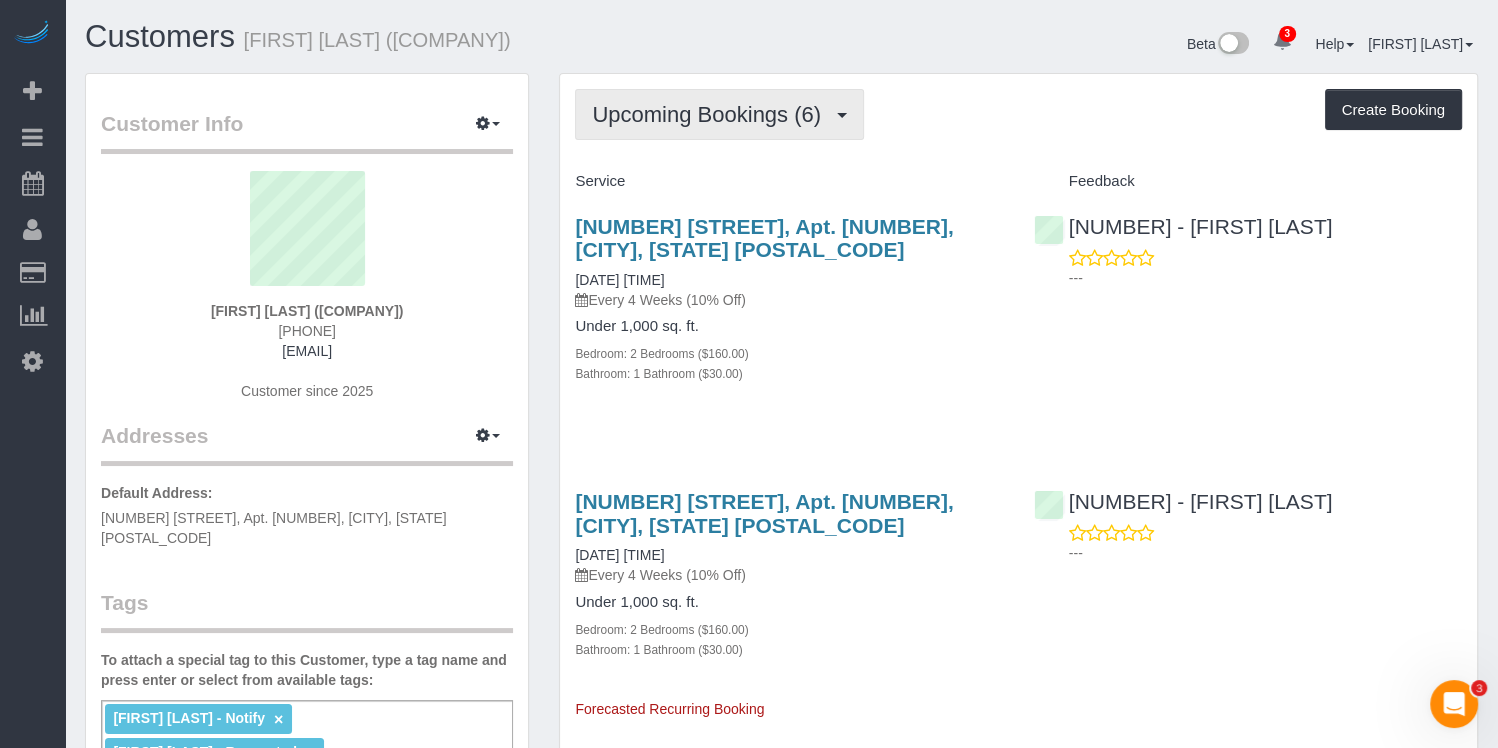 click on "Upcoming Bookings (6)" at bounding box center [719, 114] 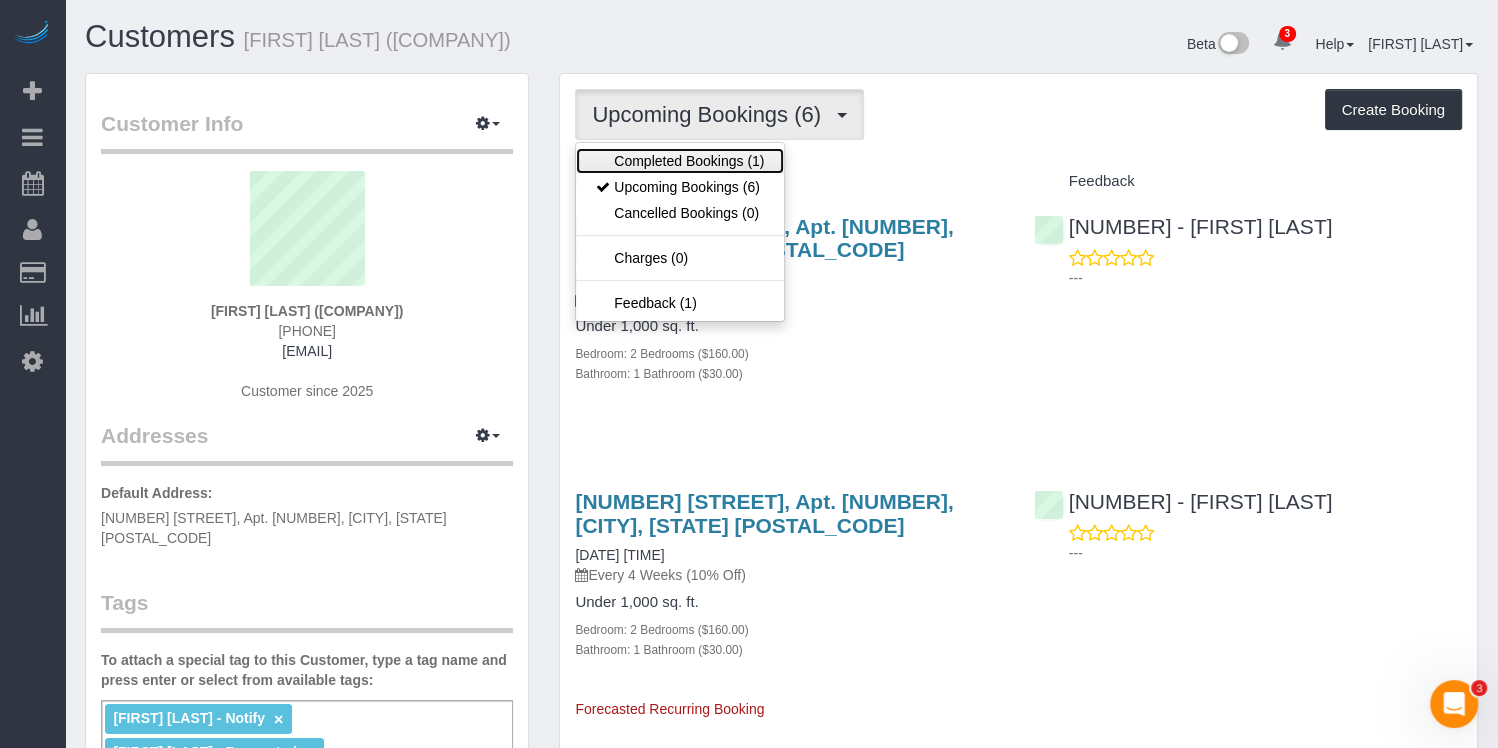 click on "Completed Bookings (1)" at bounding box center (680, 161) 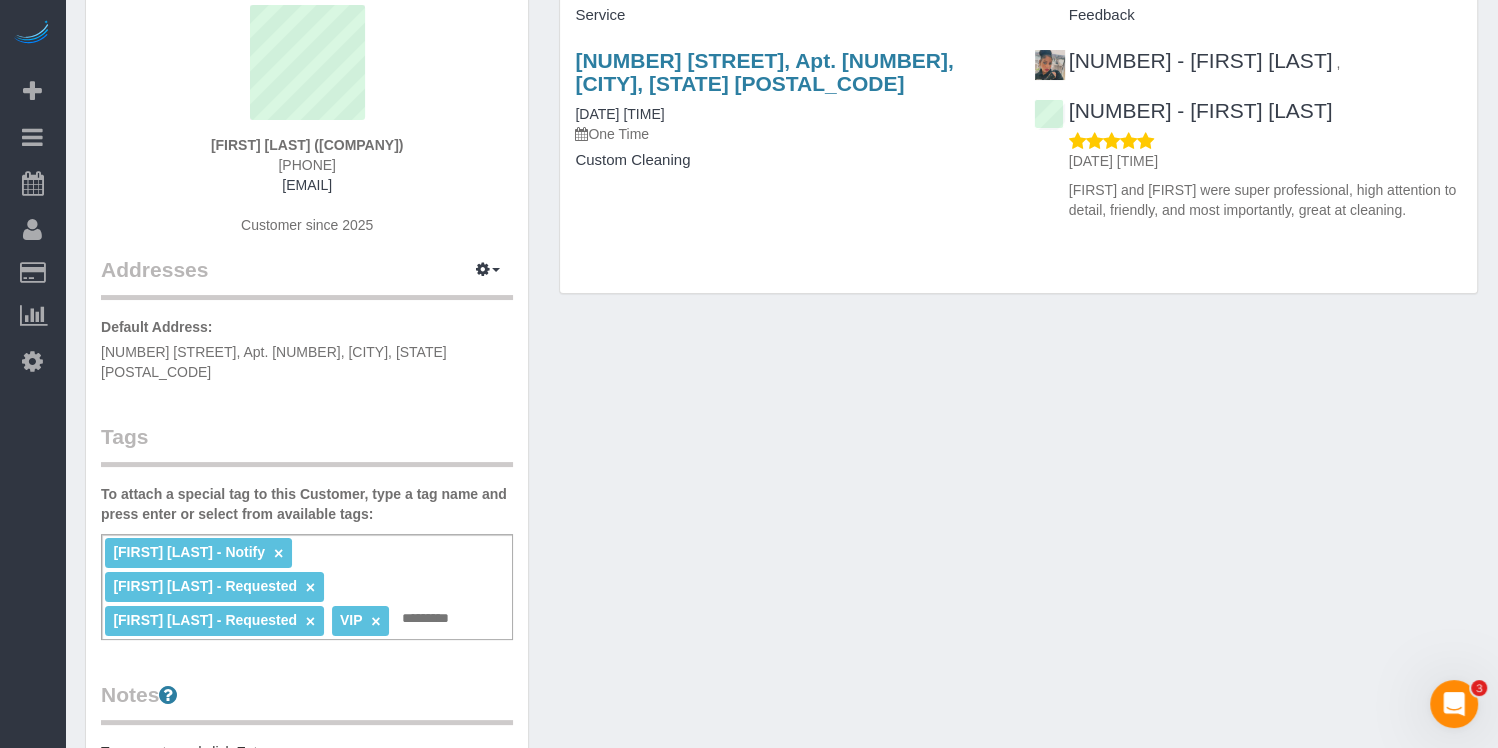 scroll, scrollTop: 0, scrollLeft: 0, axis: both 